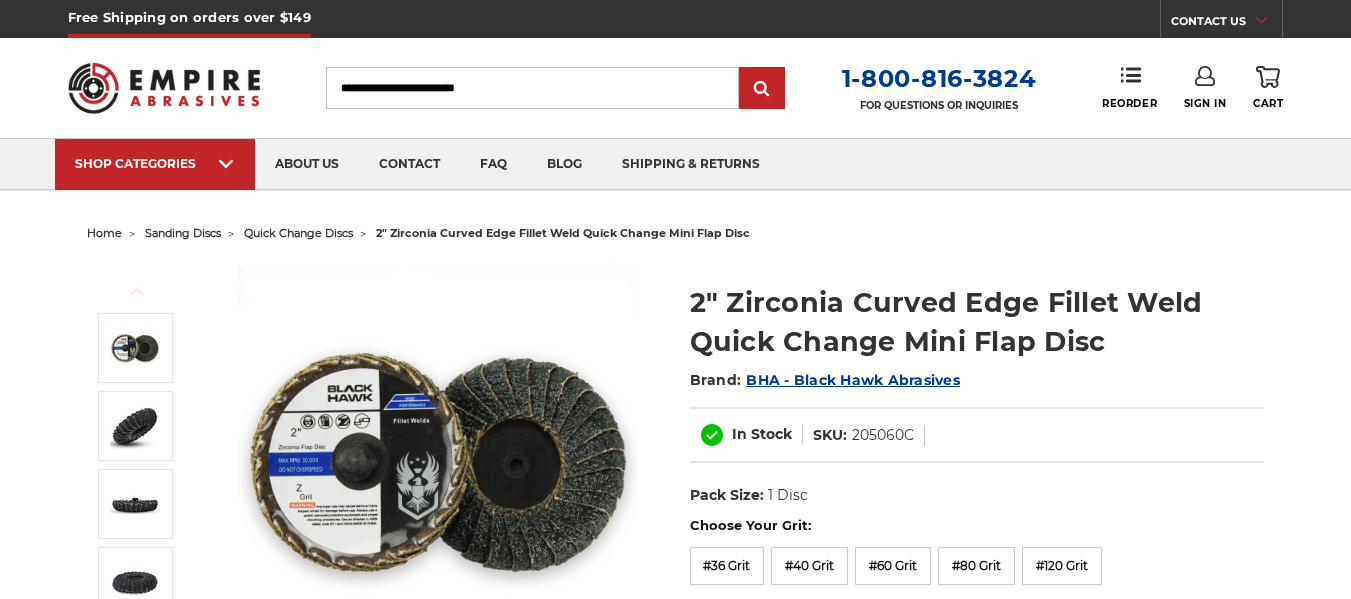 scroll, scrollTop: 0, scrollLeft: 0, axis: both 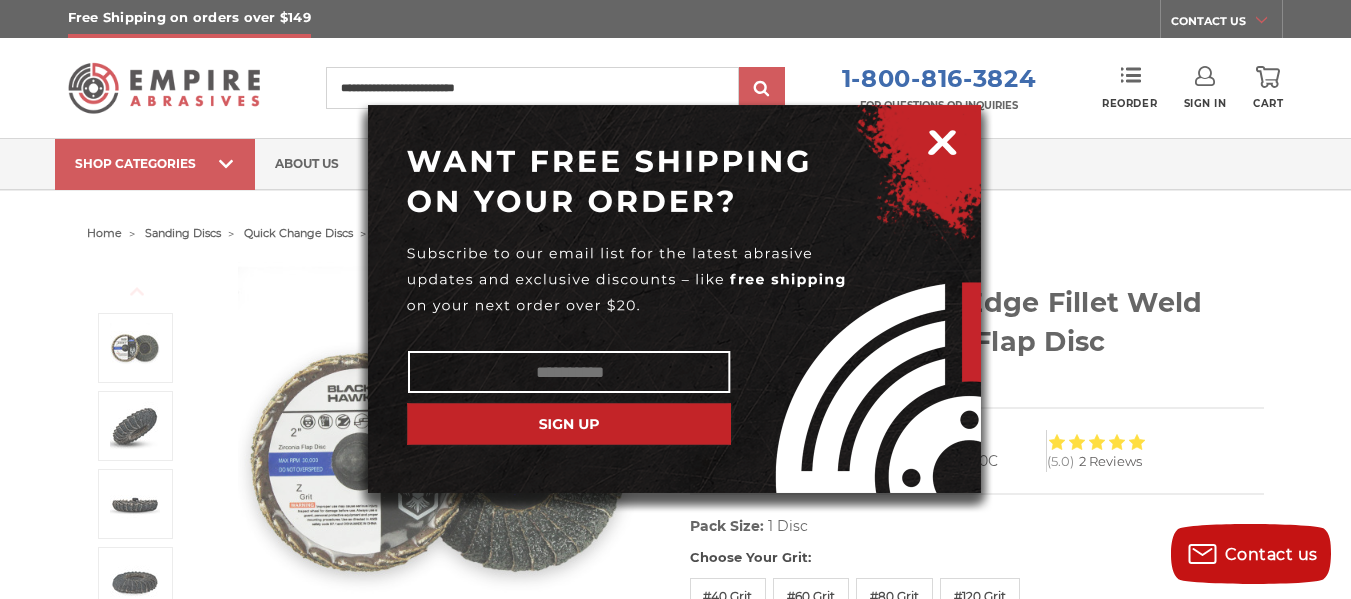 click at bounding box center [569, 424] 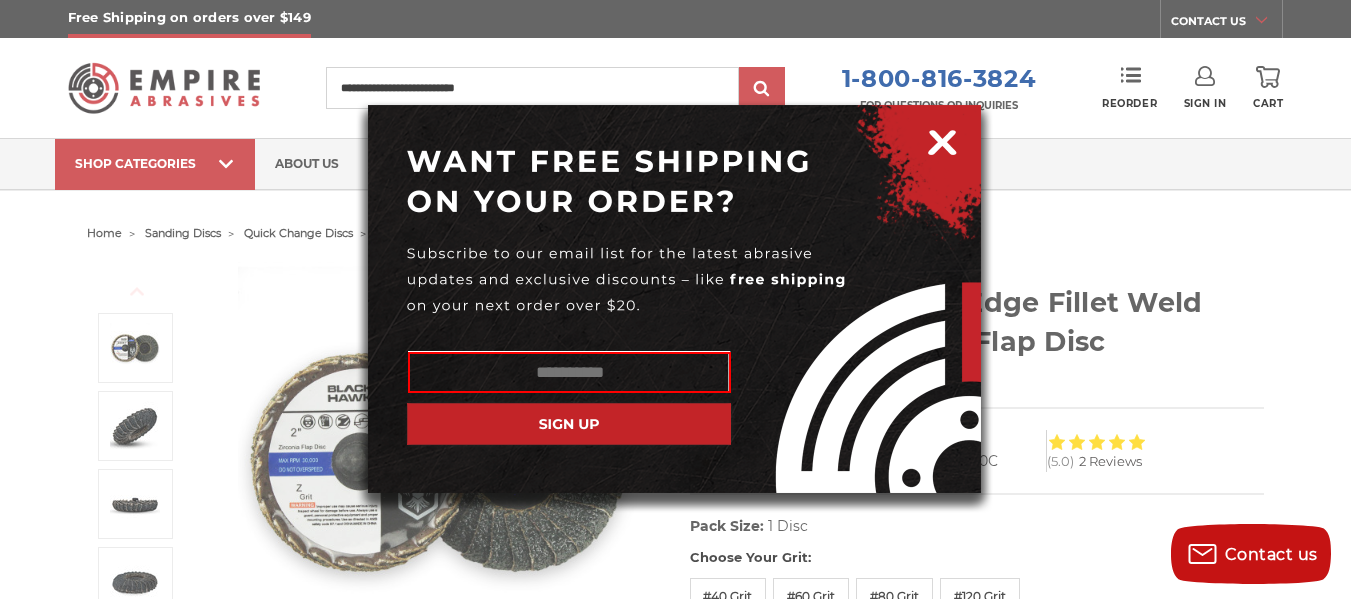 click at bounding box center (569, 372) 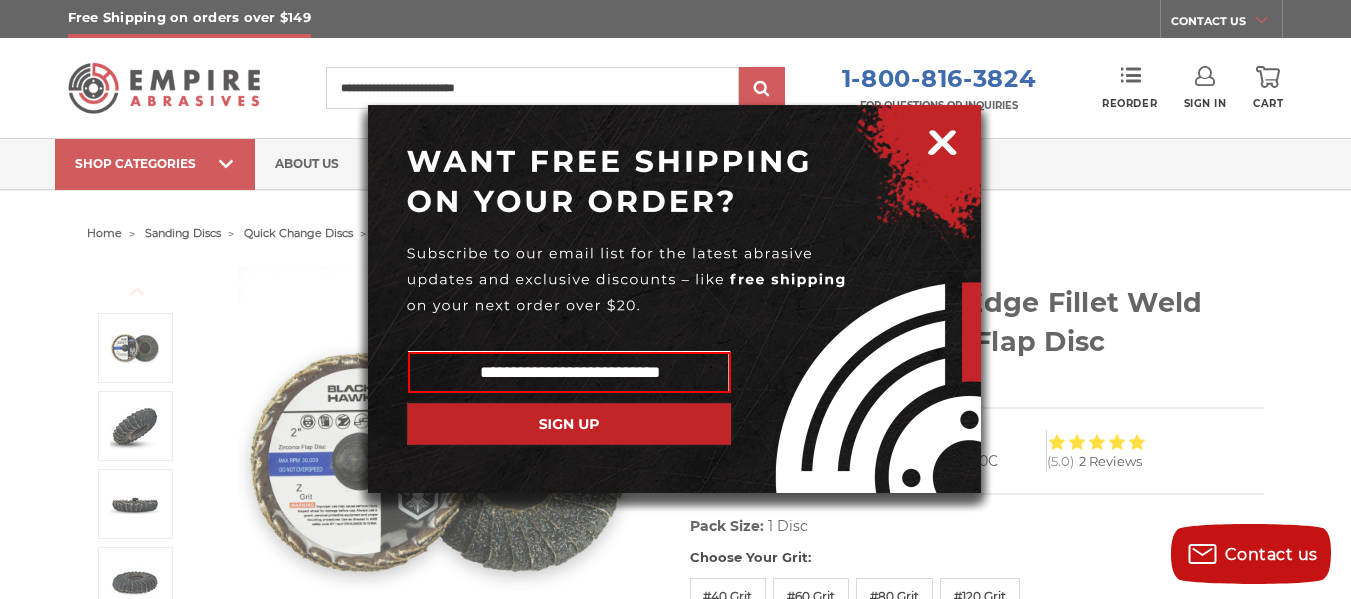 click at bounding box center [569, 424] 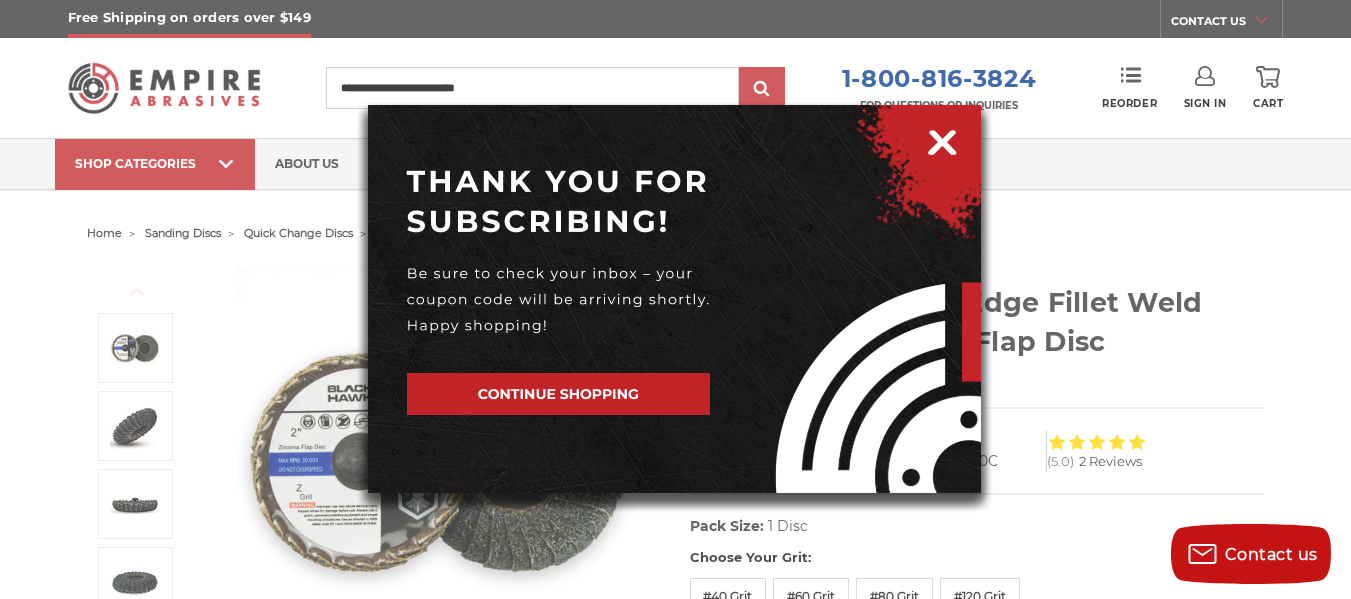 click at bounding box center (942, 139) 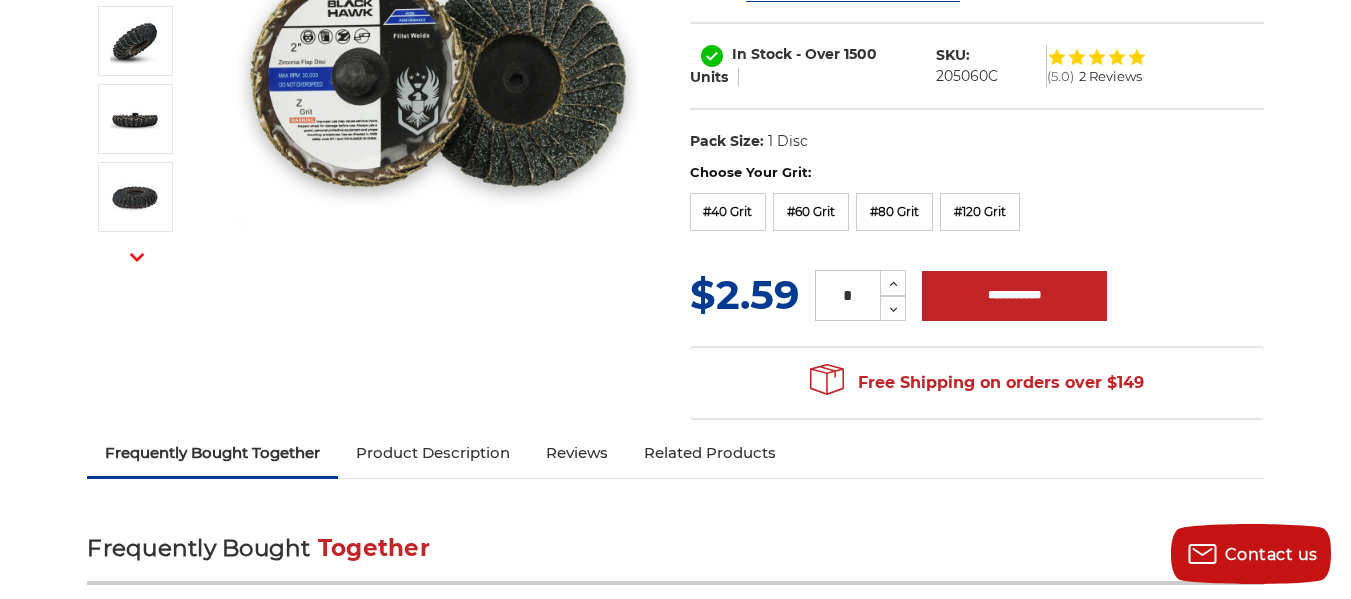 scroll, scrollTop: 411, scrollLeft: 0, axis: vertical 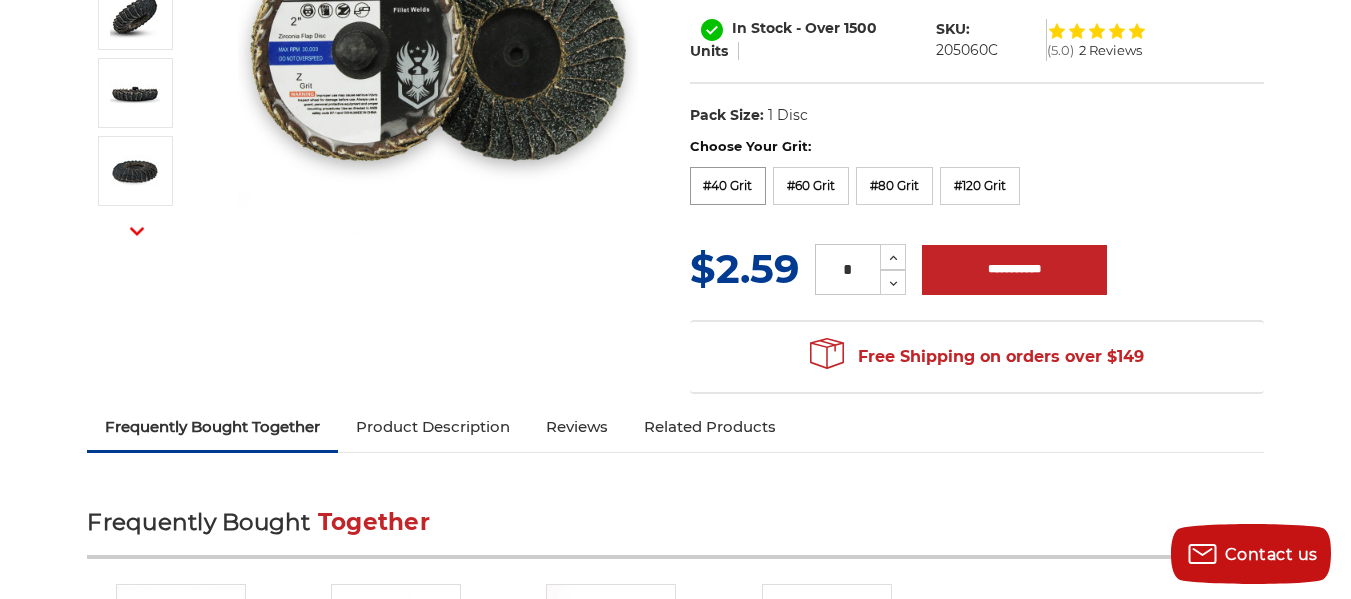 click on "#40 Grit" at bounding box center (728, 186) 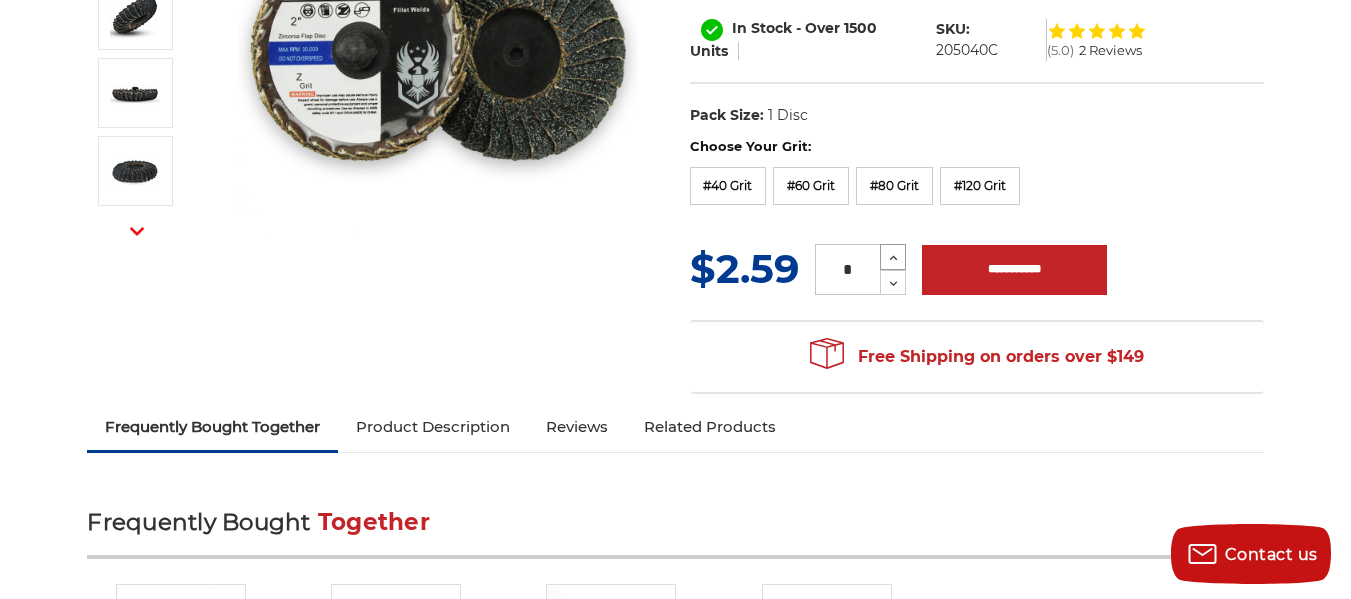 click 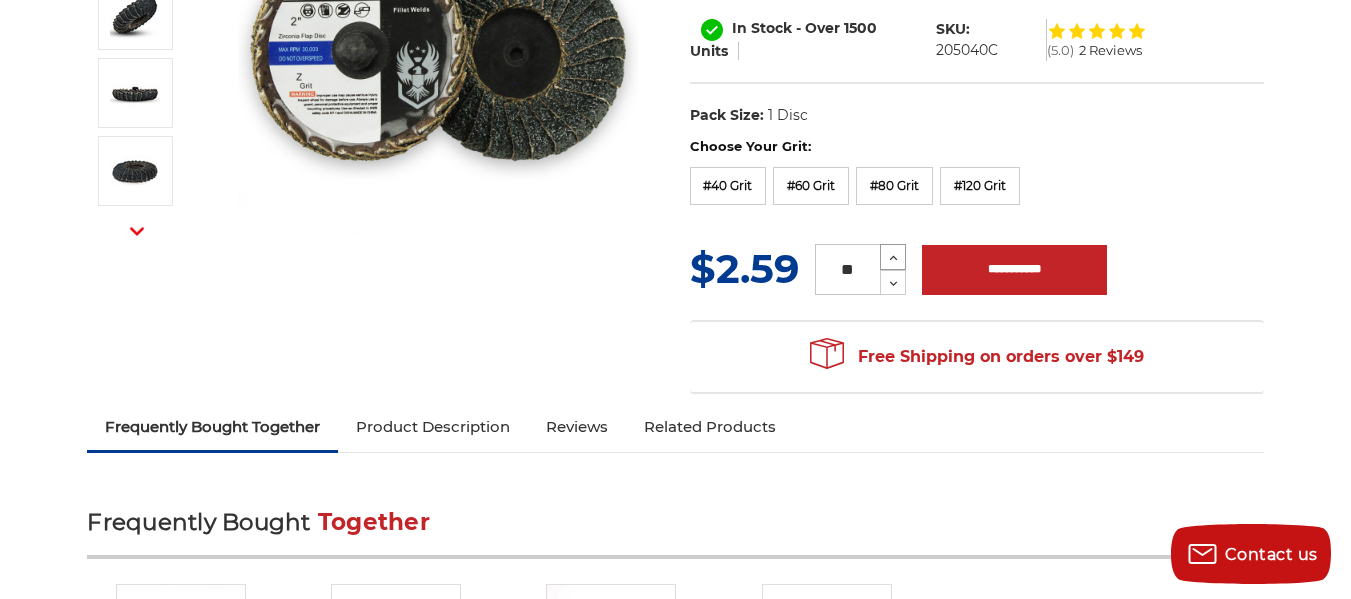 click 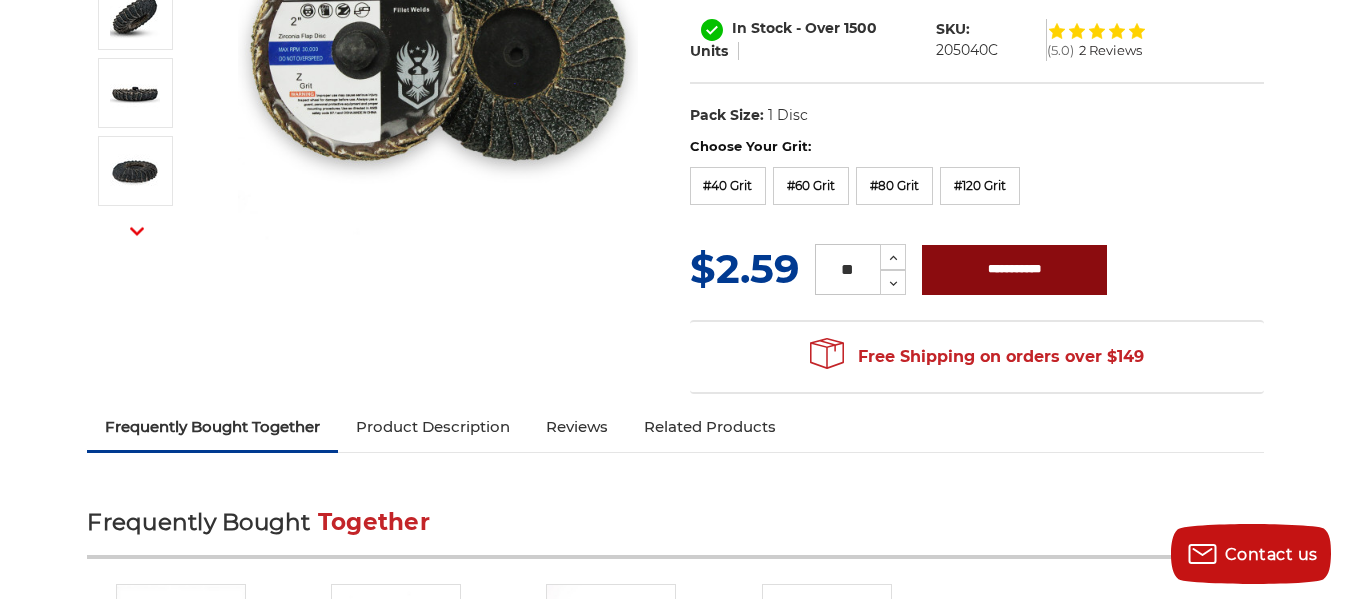 click on "**********" at bounding box center [1014, 270] 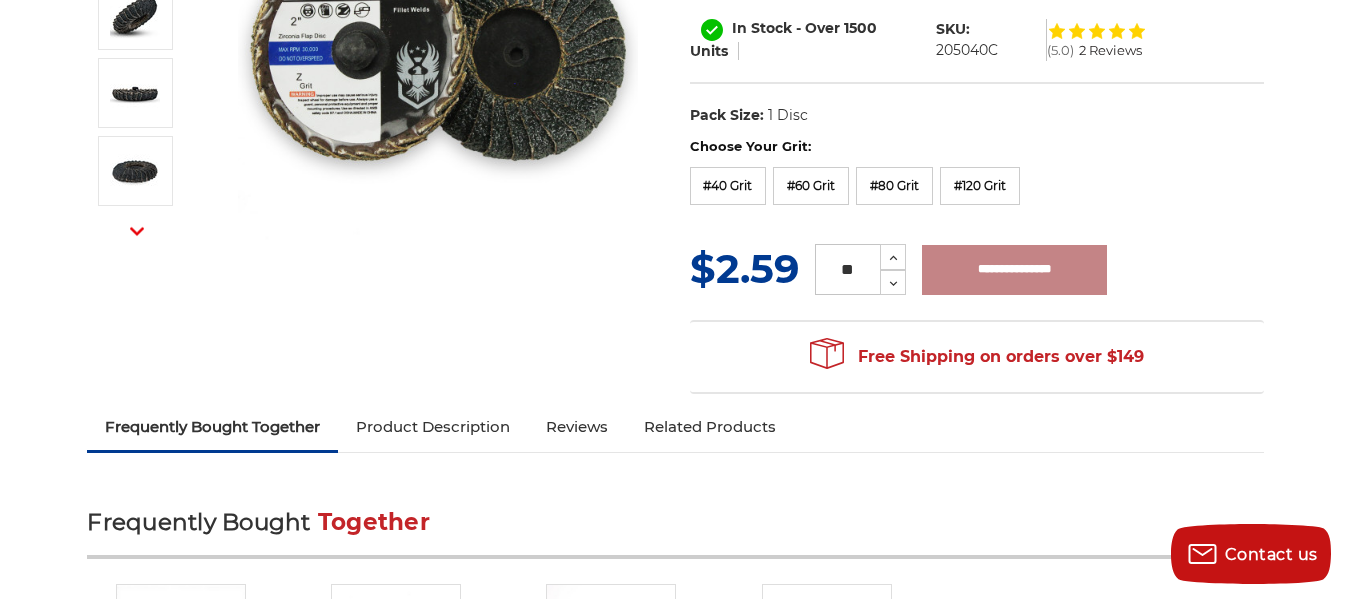 type on "**********" 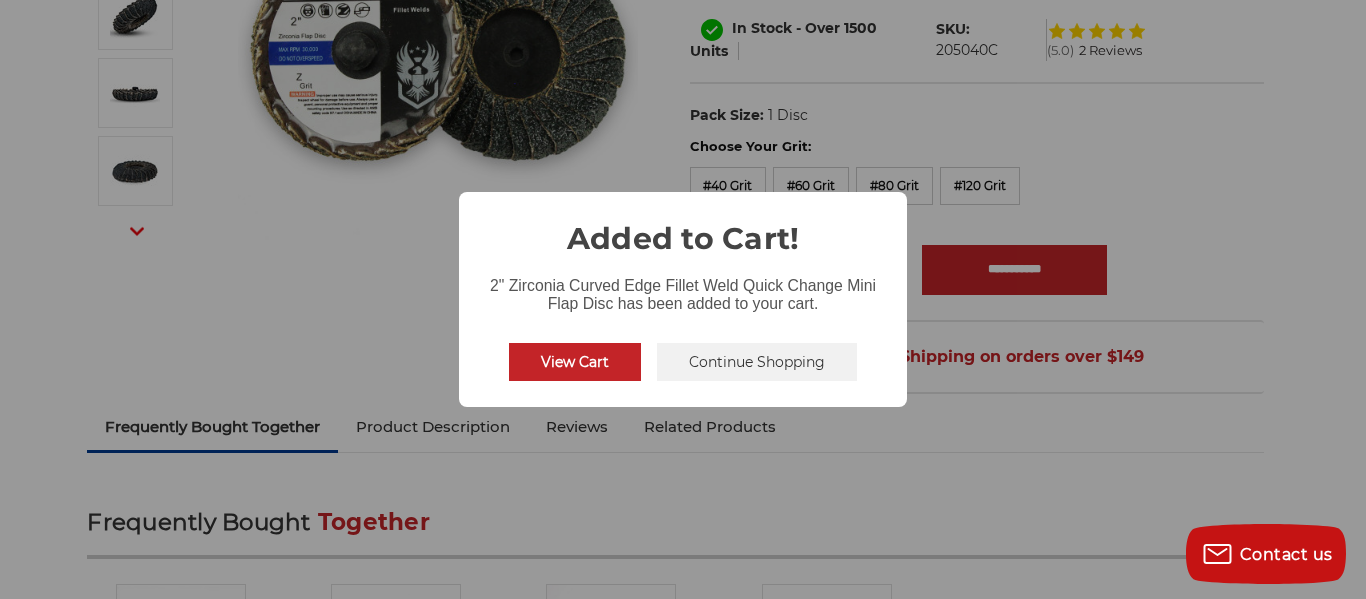 click on "View Cart" at bounding box center [575, 362] 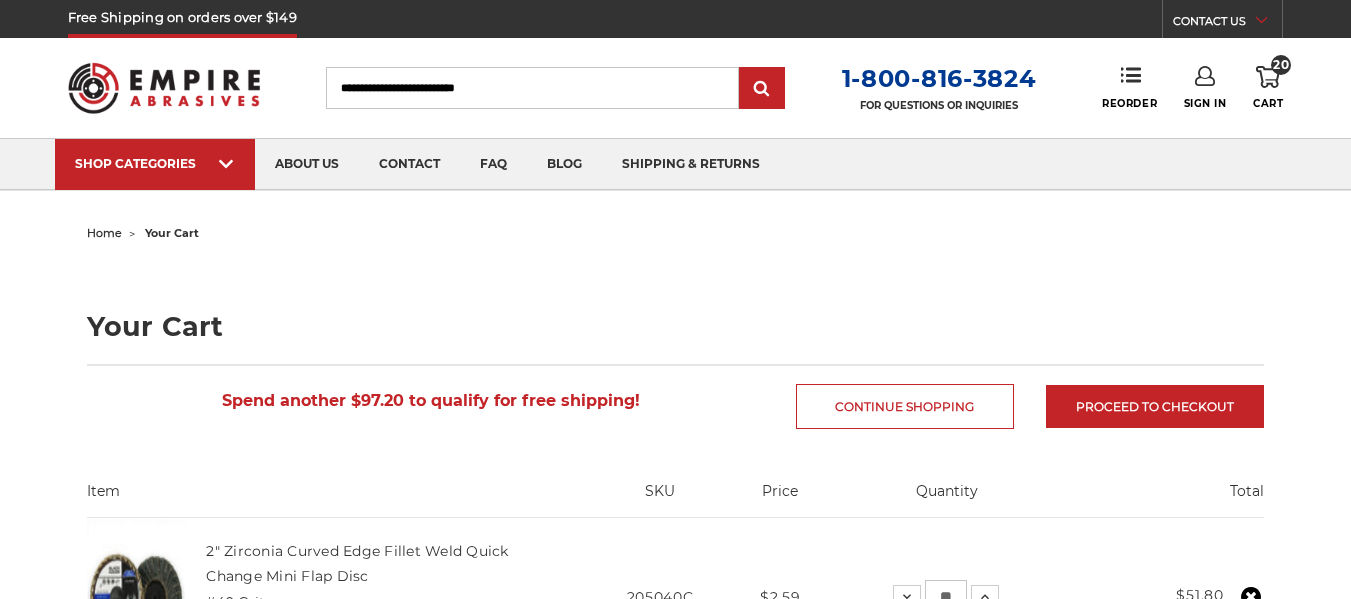 scroll, scrollTop: 0, scrollLeft: 0, axis: both 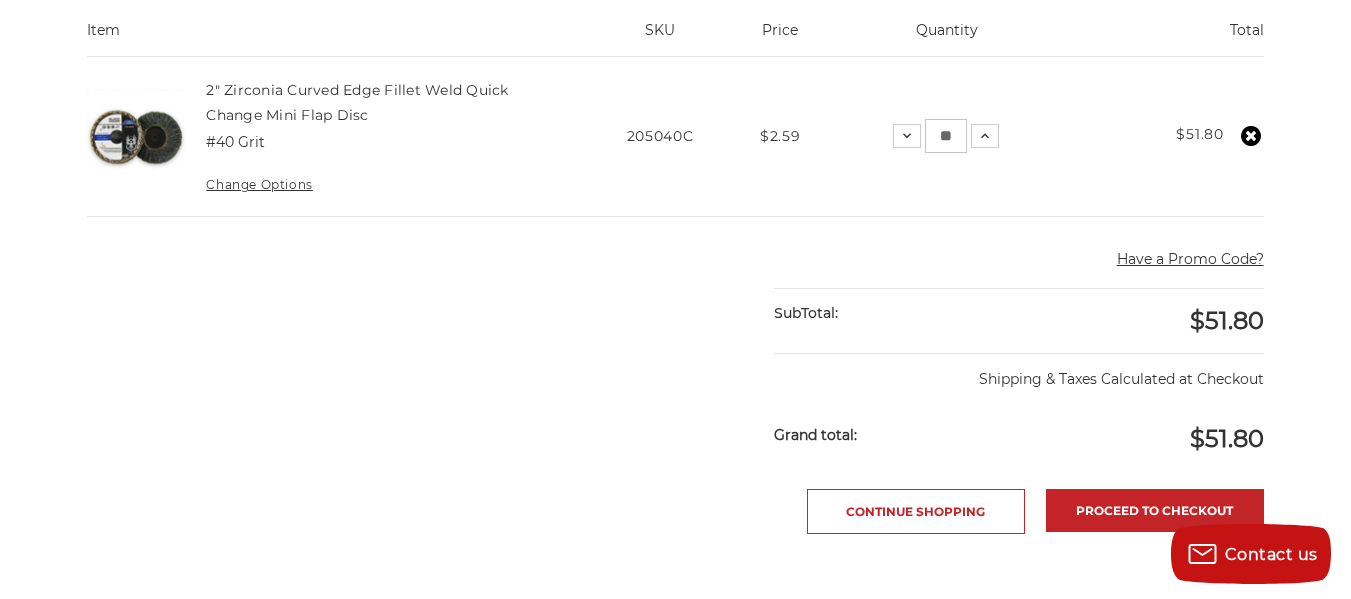 drag, startPoint x: 1117, startPoint y: 511, endPoint x: 340, endPoint y: 356, distance: 792.30927 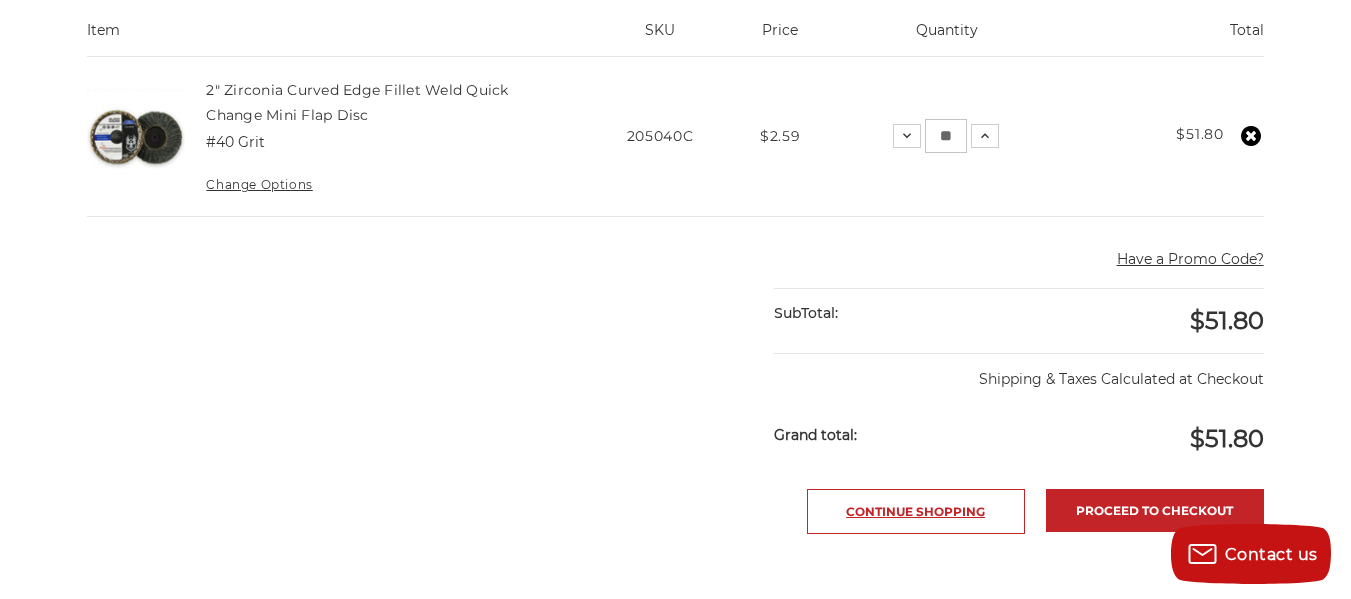 click on "Continue Shopping" at bounding box center (916, 511) 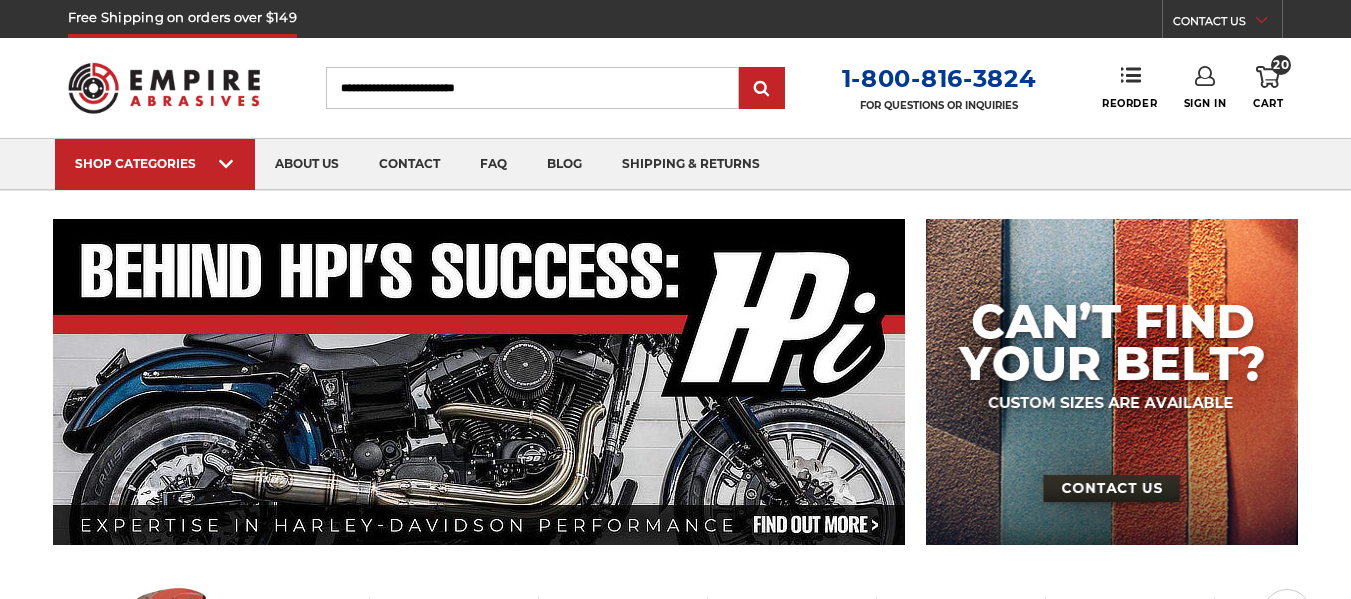 scroll, scrollTop: 0, scrollLeft: 0, axis: both 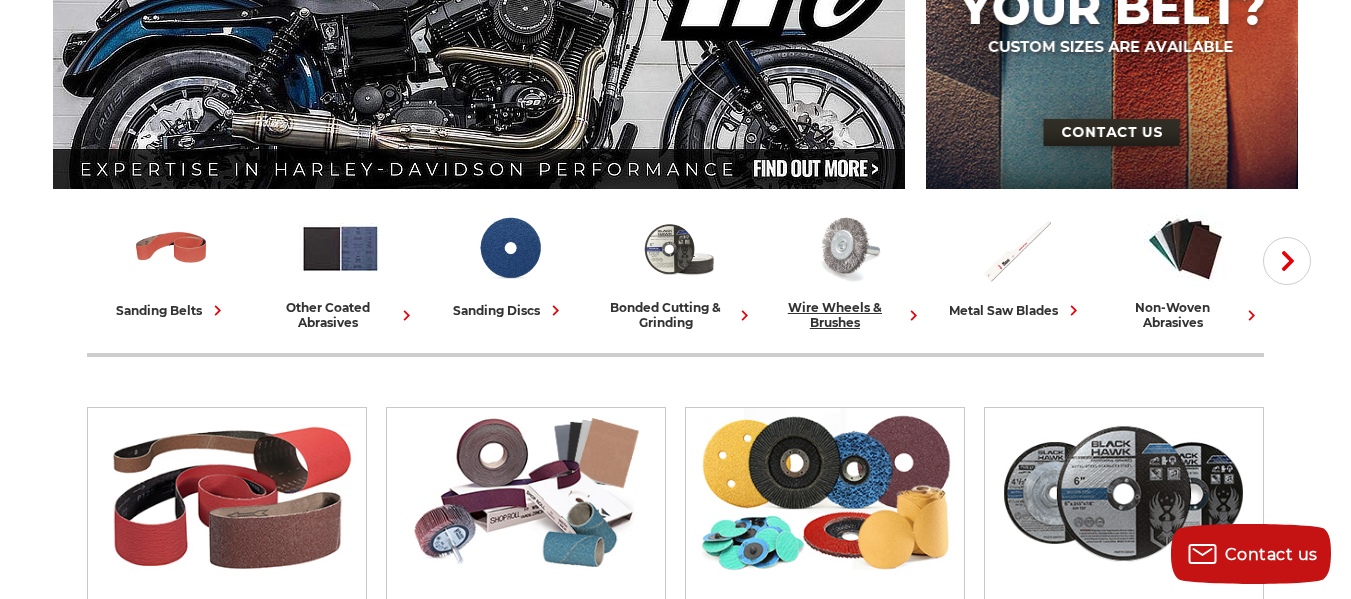 click at bounding box center (847, 248) 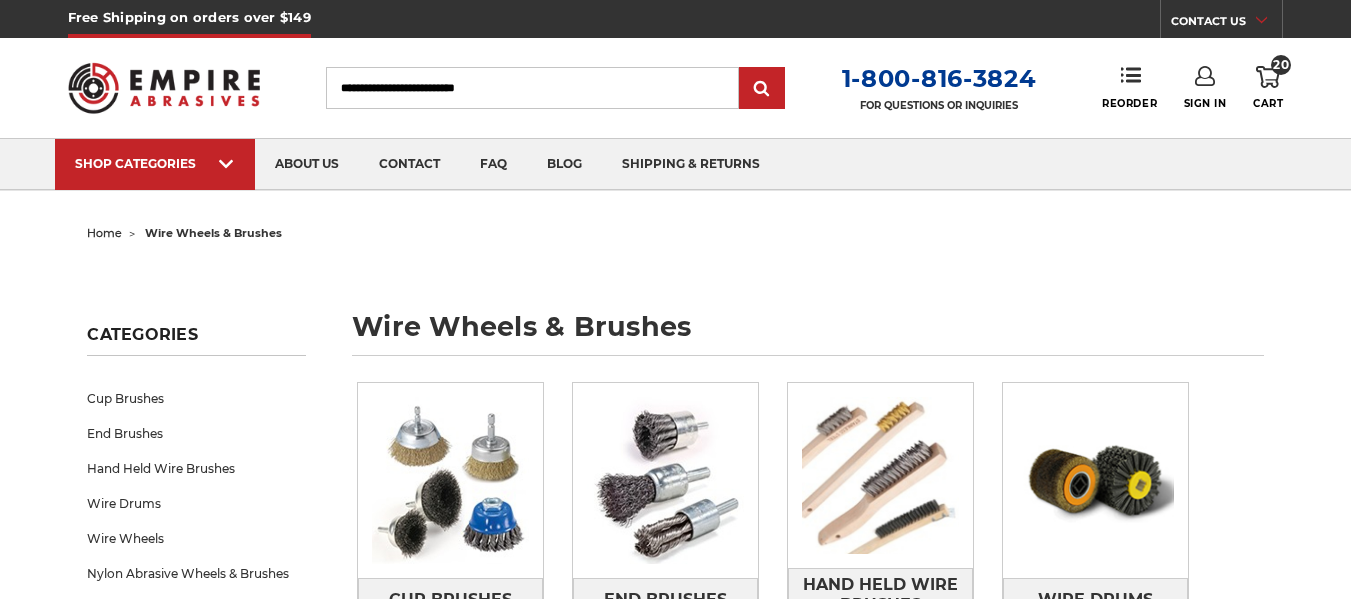 scroll, scrollTop: 0, scrollLeft: 0, axis: both 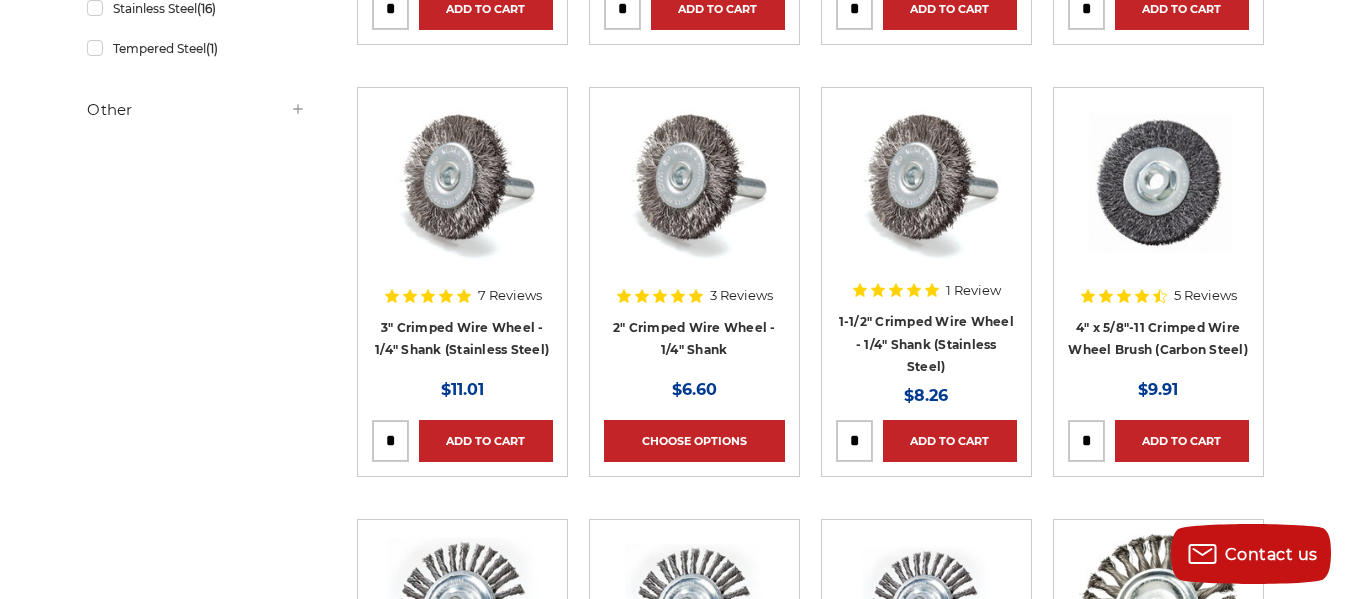 click on "2" Crimped Wire Wheel  - 1/4" Shank" at bounding box center (694, 344) 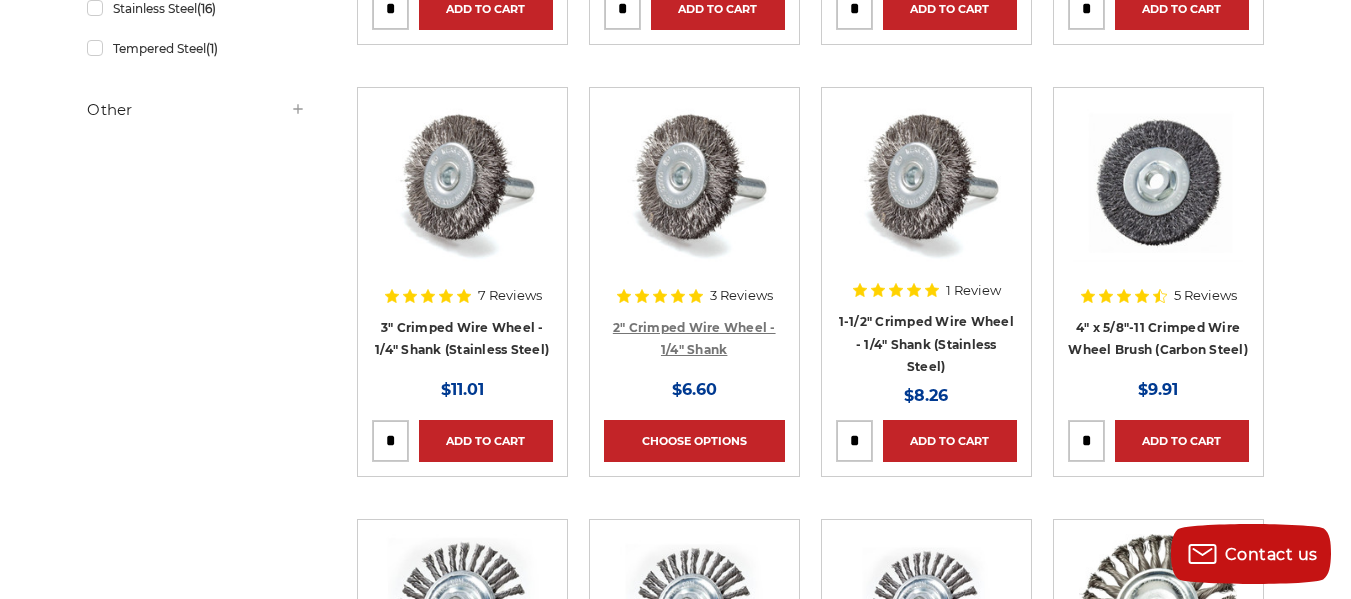 click on "2" Crimped Wire Wheel  - 1/4" Shank" at bounding box center (694, 339) 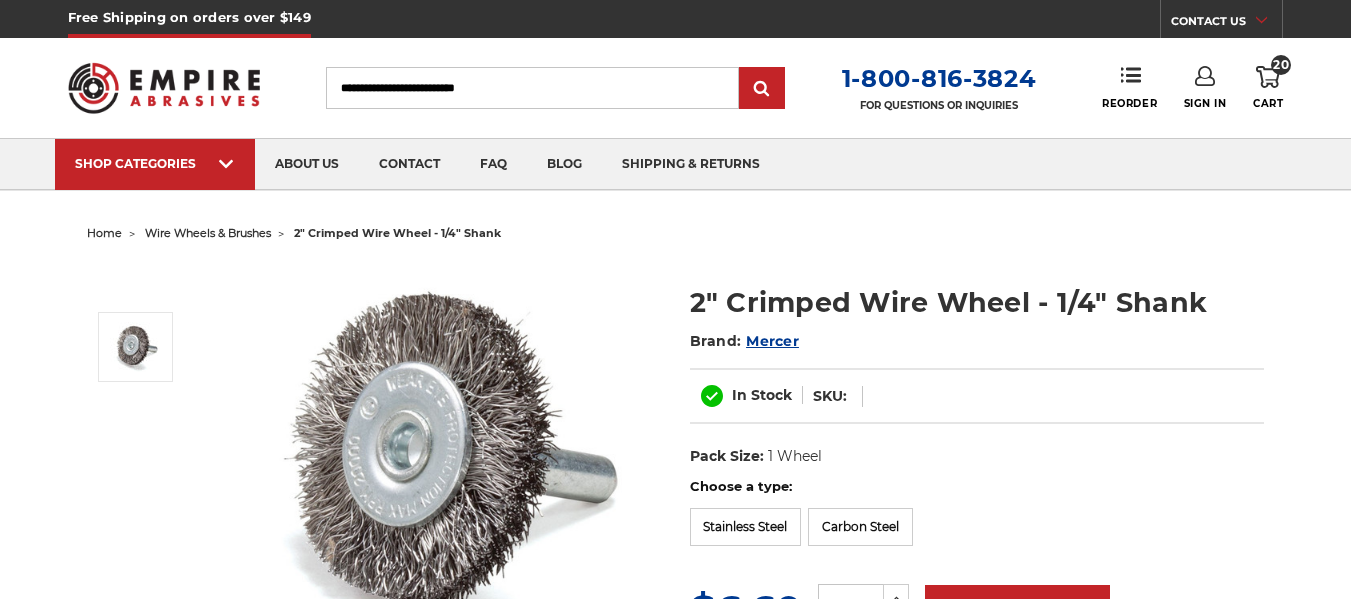 scroll, scrollTop: 0, scrollLeft: 0, axis: both 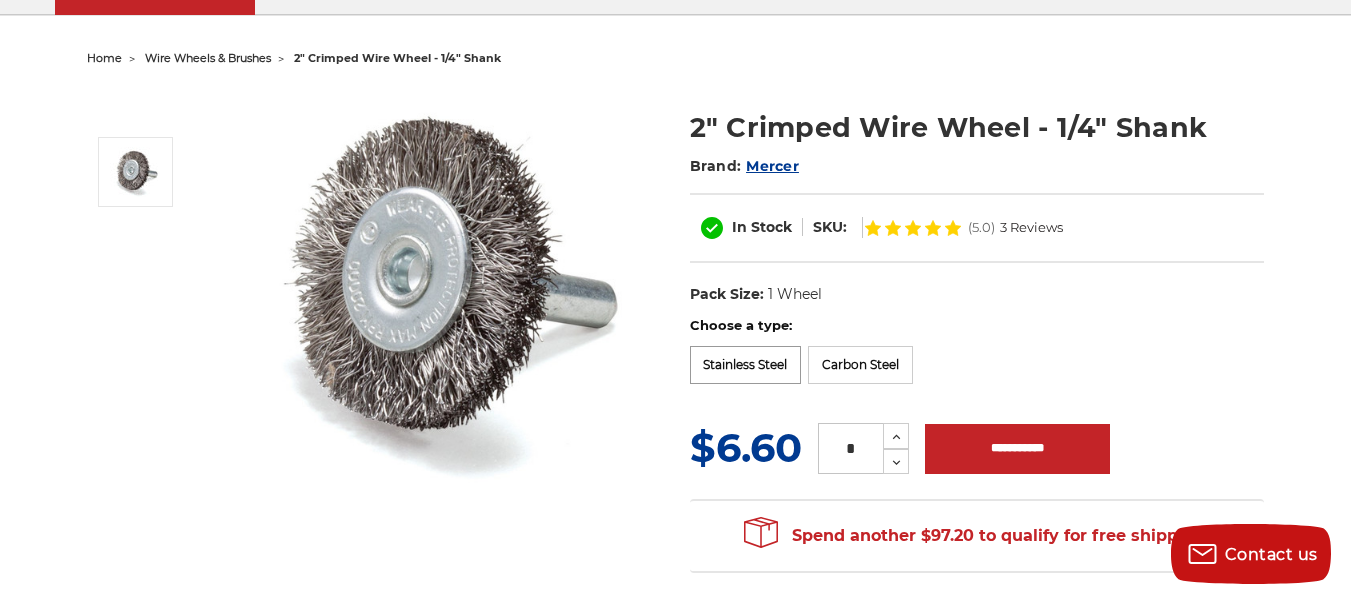 click on "Stainless Steel" at bounding box center (746, 365) 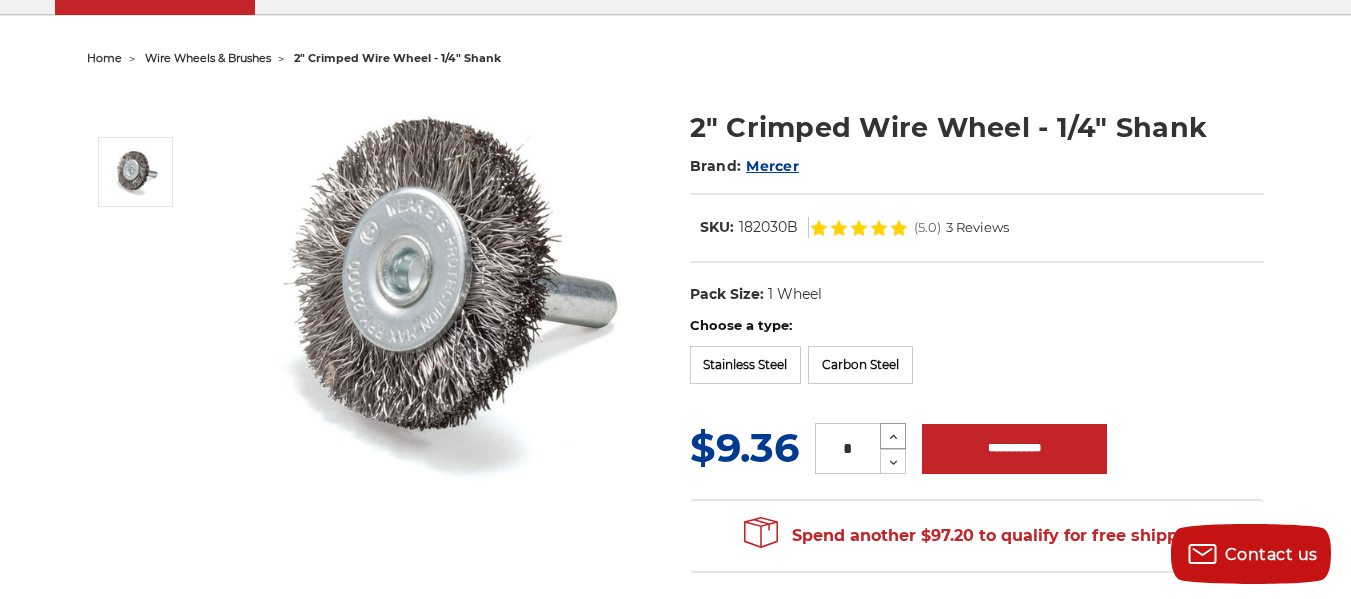 click 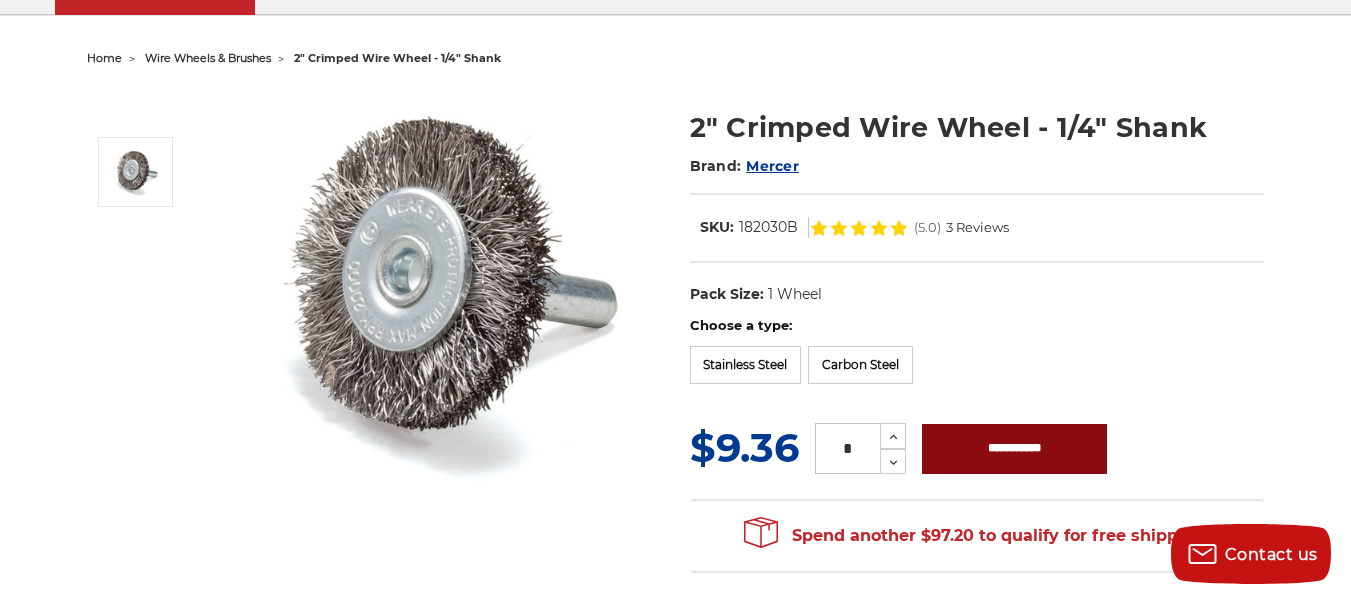 click on "**********" at bounding box center (1014, 449) 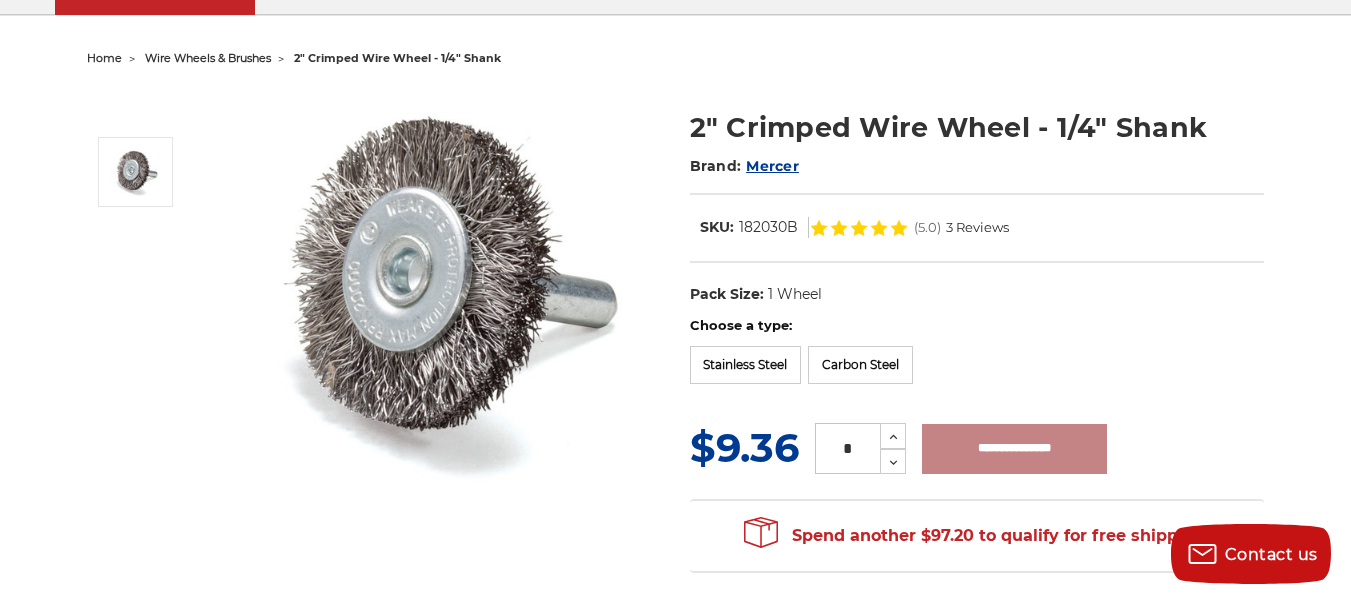 type on "**********" 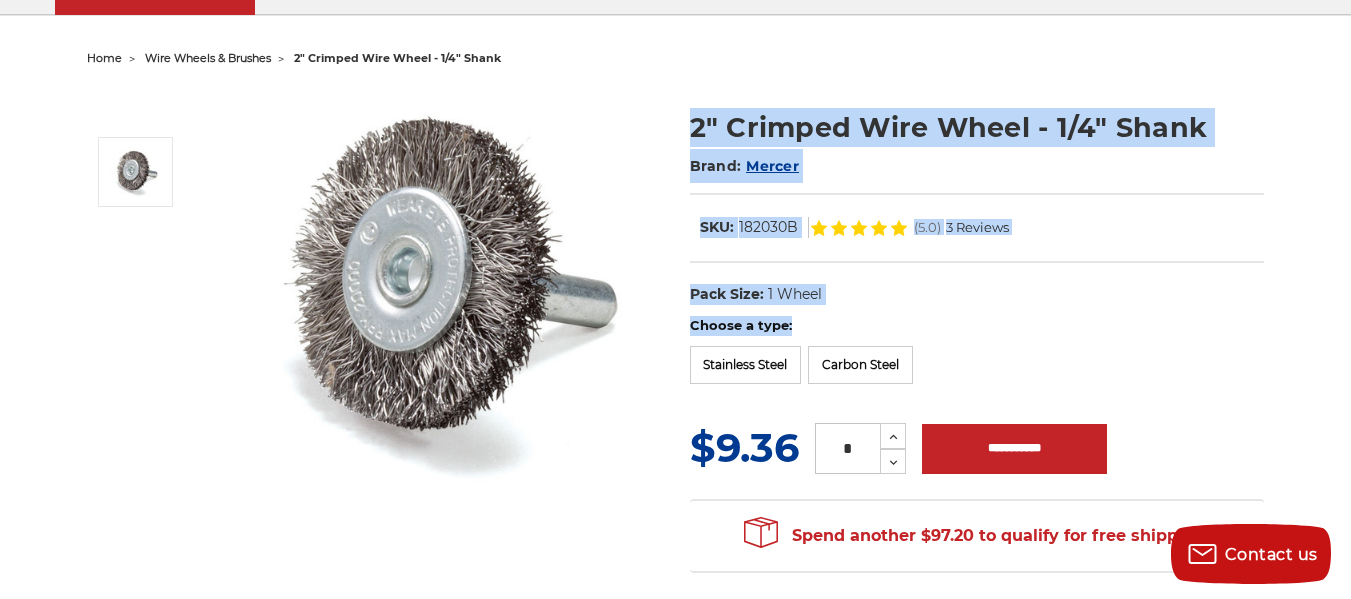 drag, startPoint x: 690, startPoint y: 359, endPoint x: 628, endPoint y: 344, distance: 63.788715 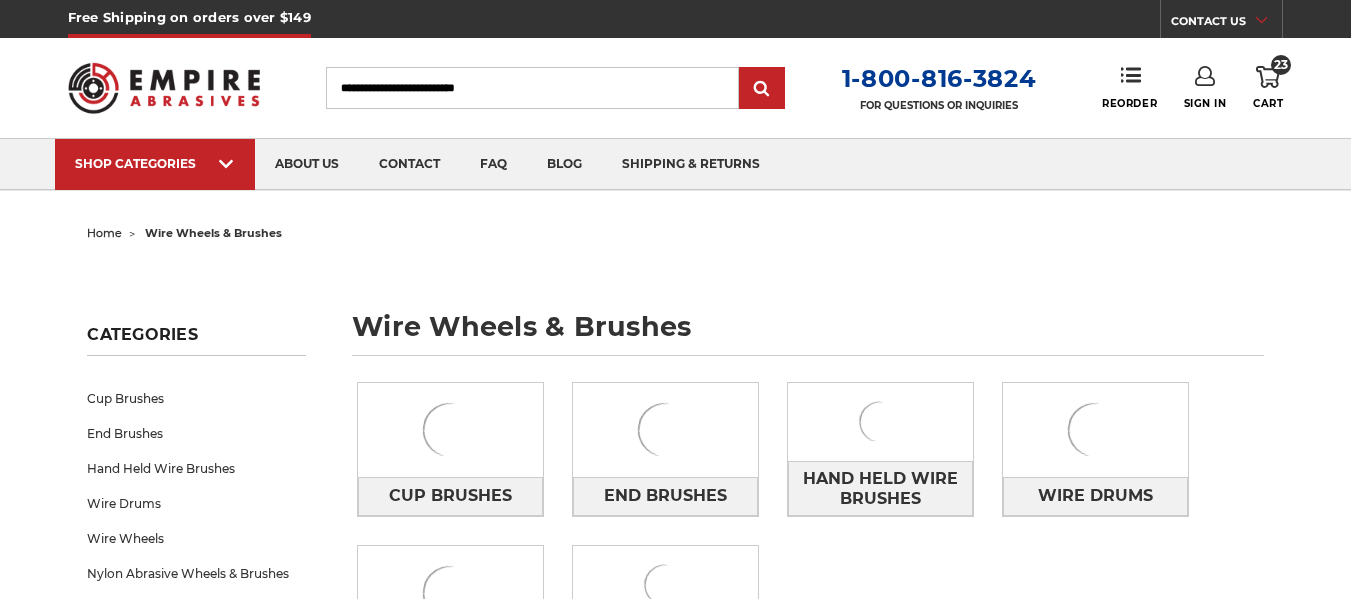 scroll, scrollTop: 1333, scrollLeft: 0, axis: vertical 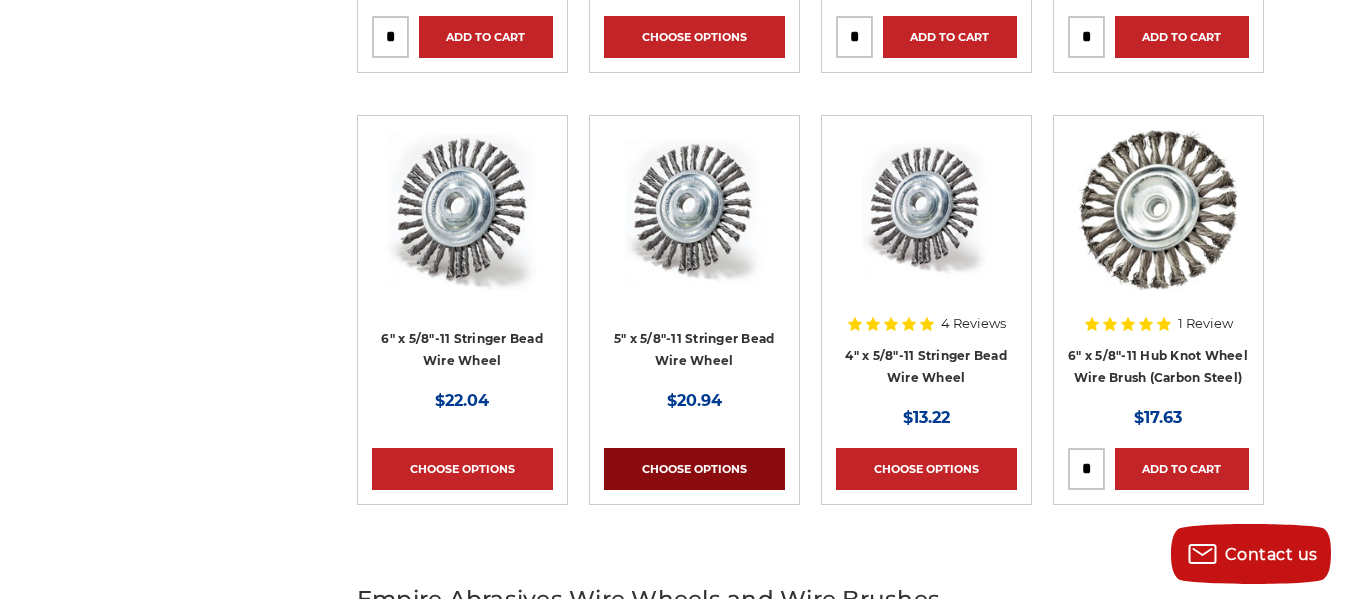 click on "Choose Options" at bounding box center (694, 469) 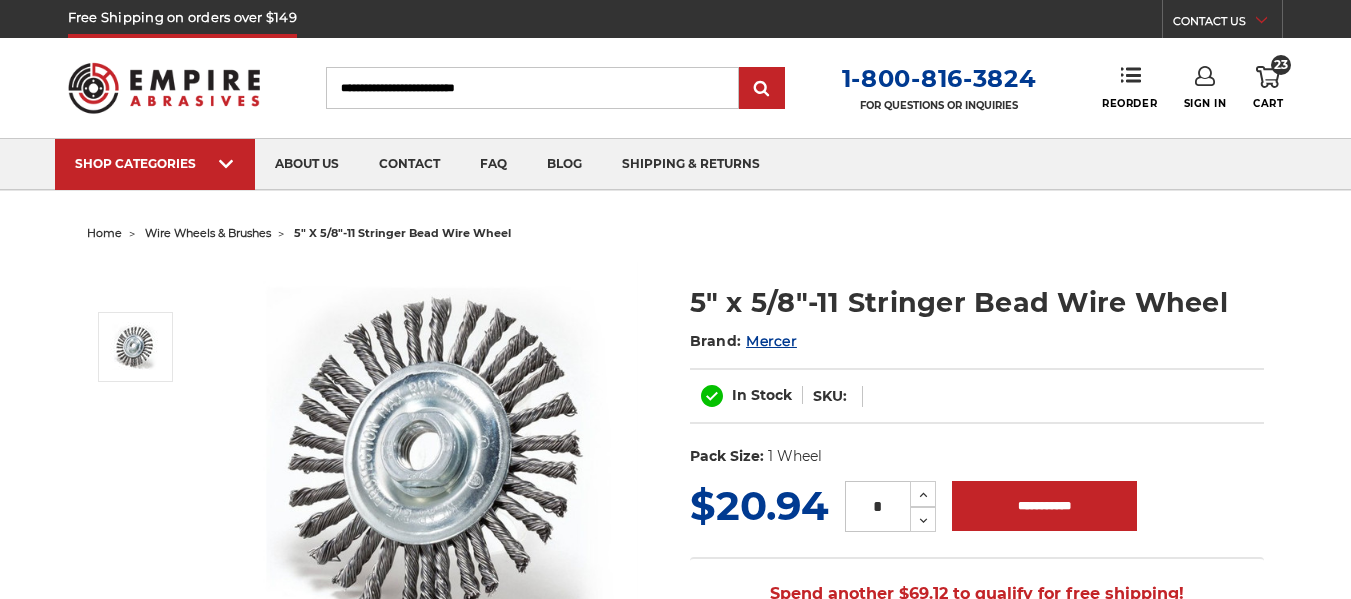 scroll, scrollTop: 0, scrollLeft: 0, axis: both 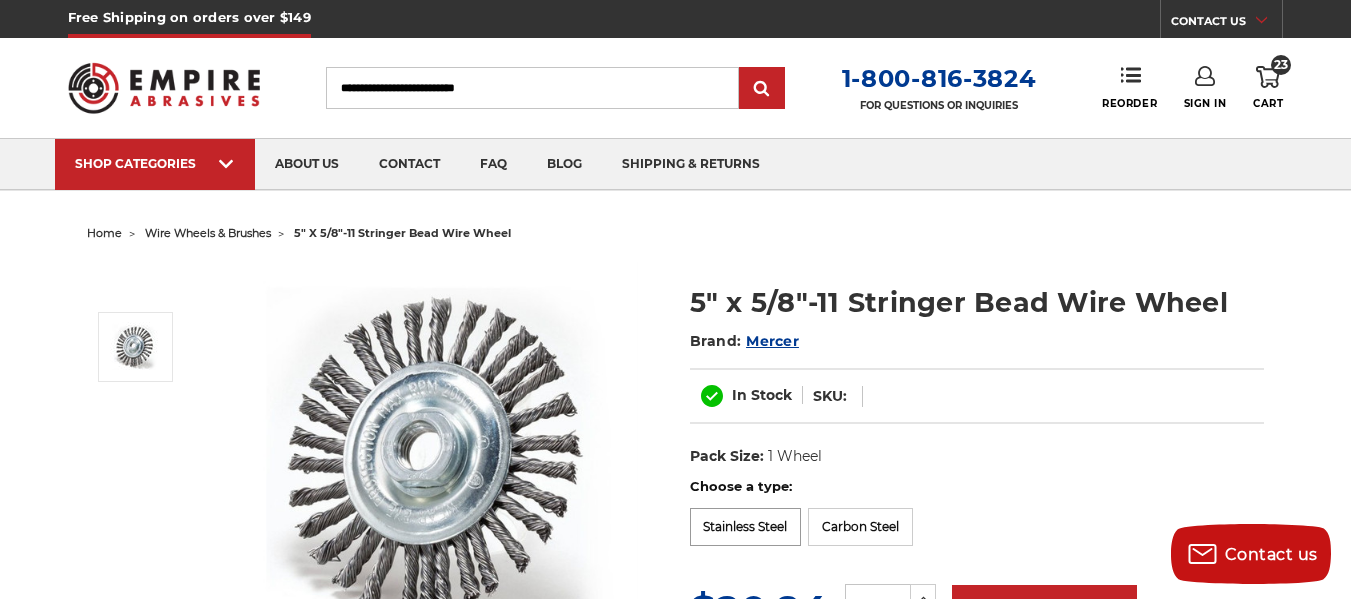 click on "Stainless Steel" at bounding box center [746, 527] 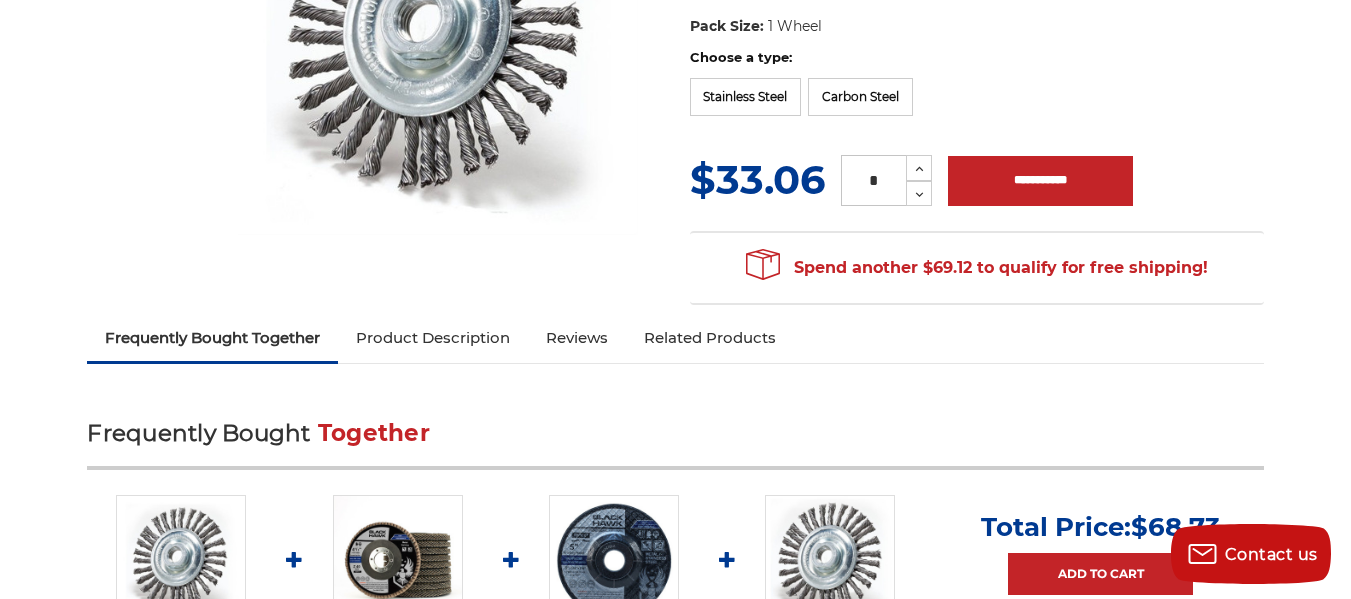 scroll, scrollTop: 434, scrollLeft: 0, axis: vertical 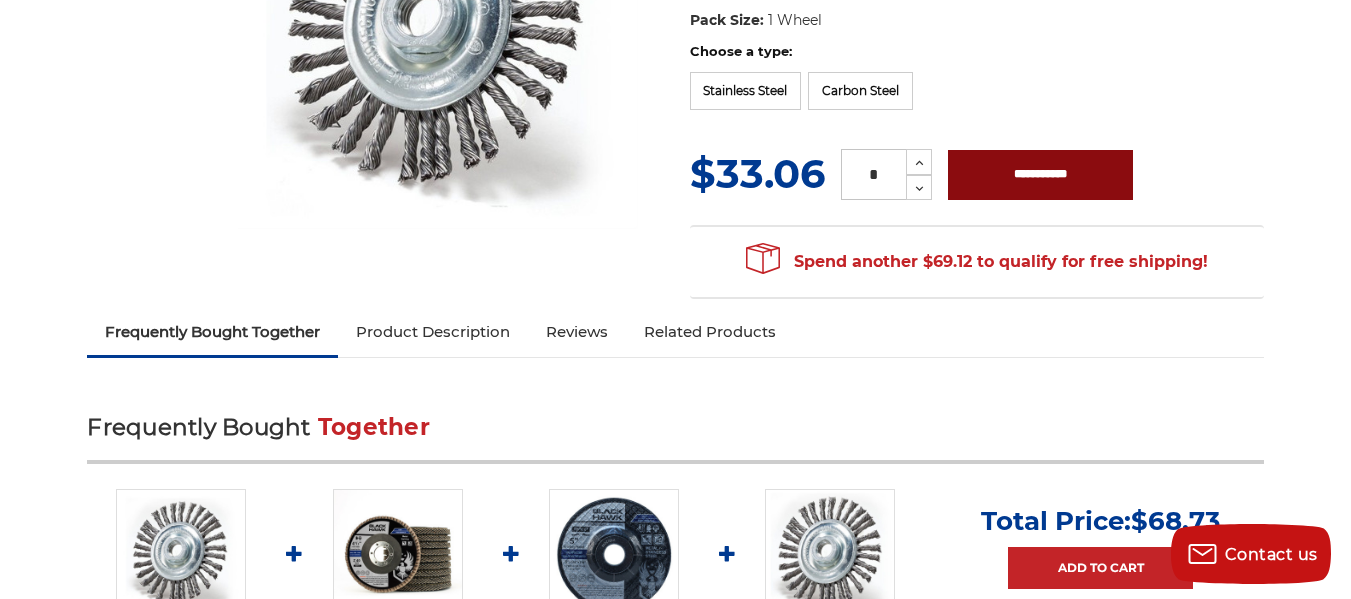 click on "**********" at bounding box center [1040, 175] 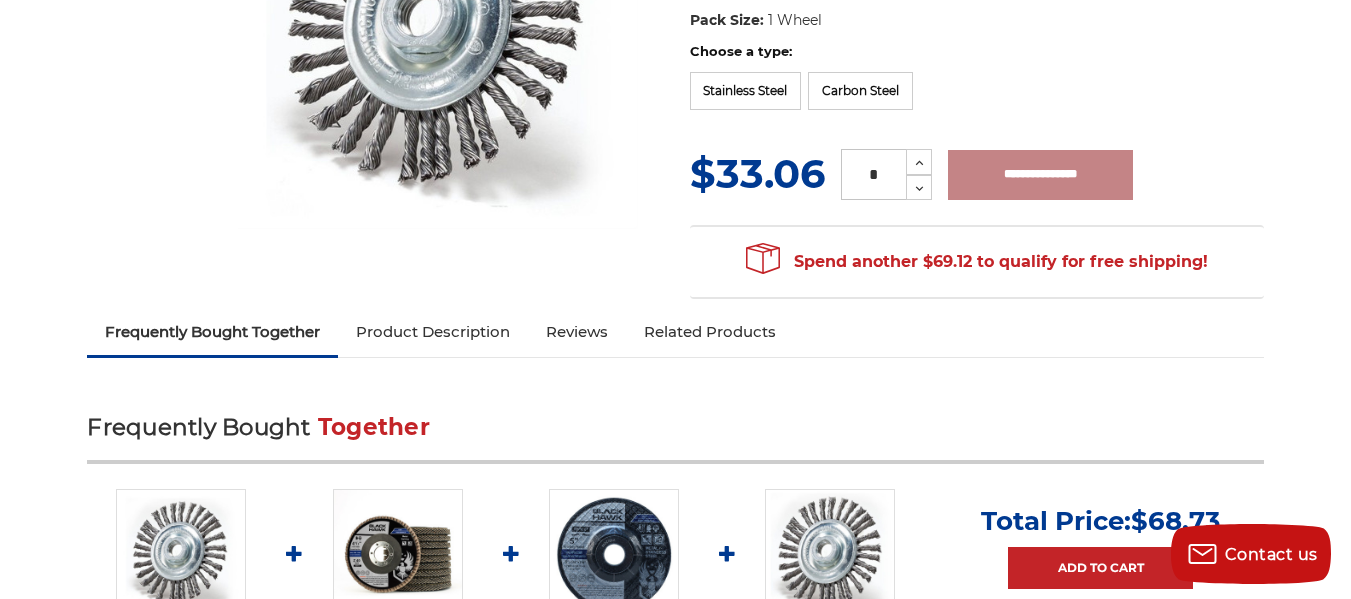 type on "**********" 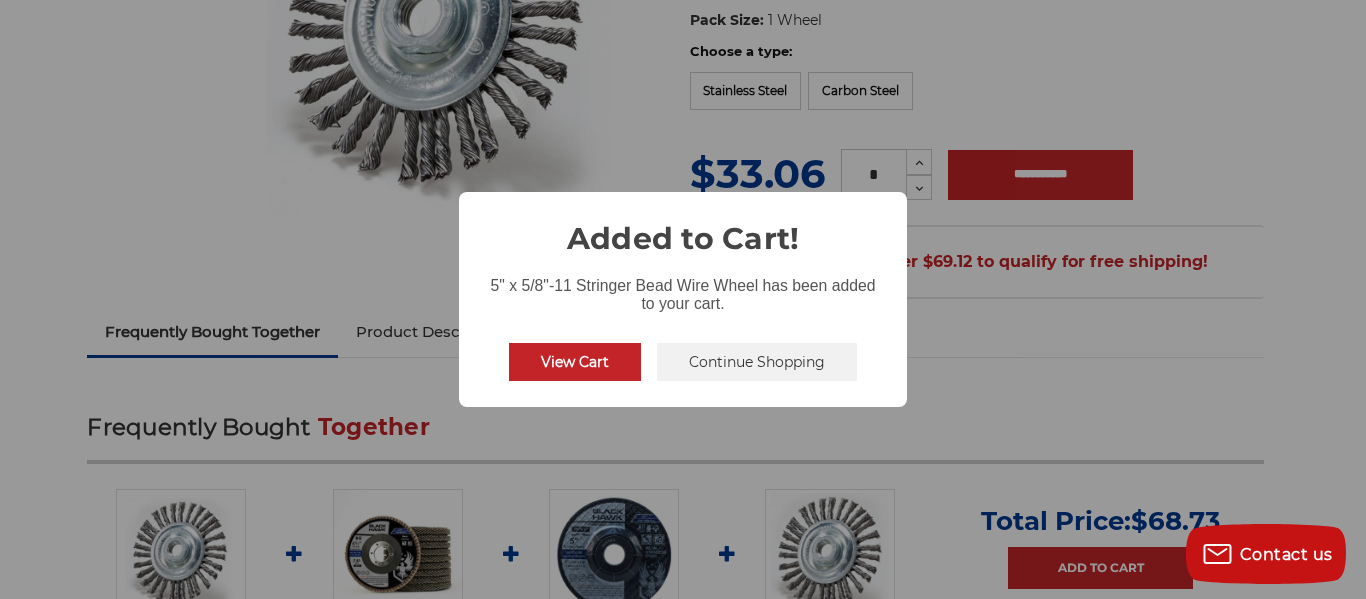 click on "View Cart" at bounding box center (575, 362) 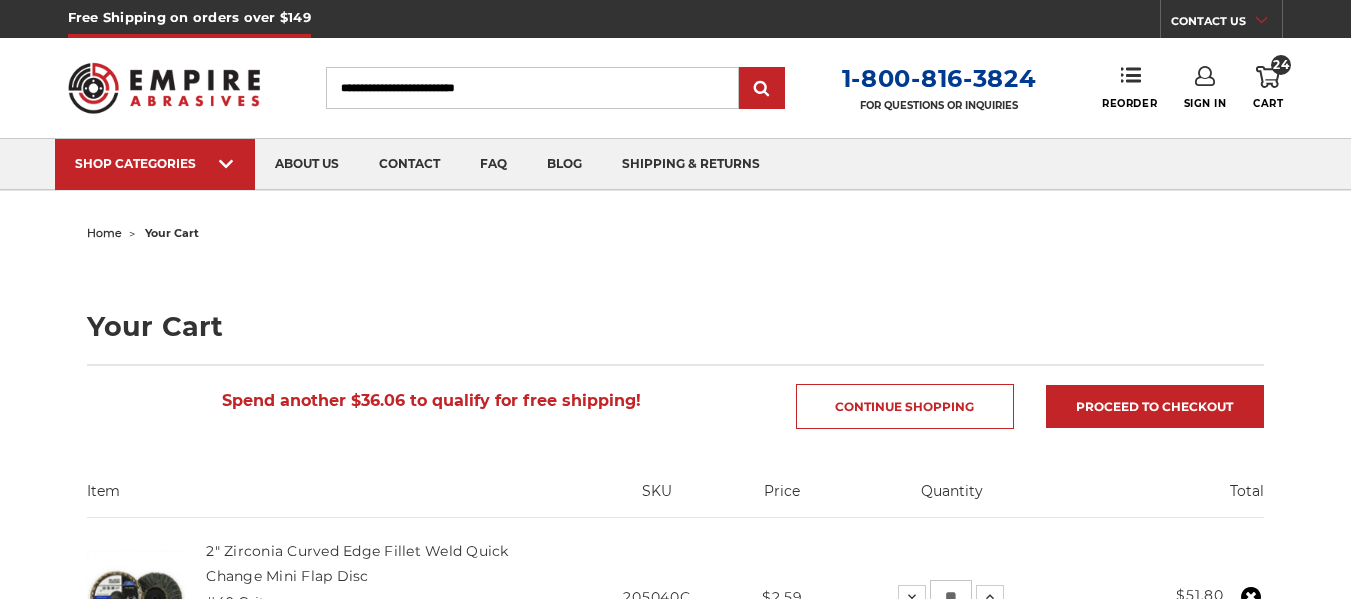 scroll, scrollTop: 0, scrollLeft: 0, axis: both 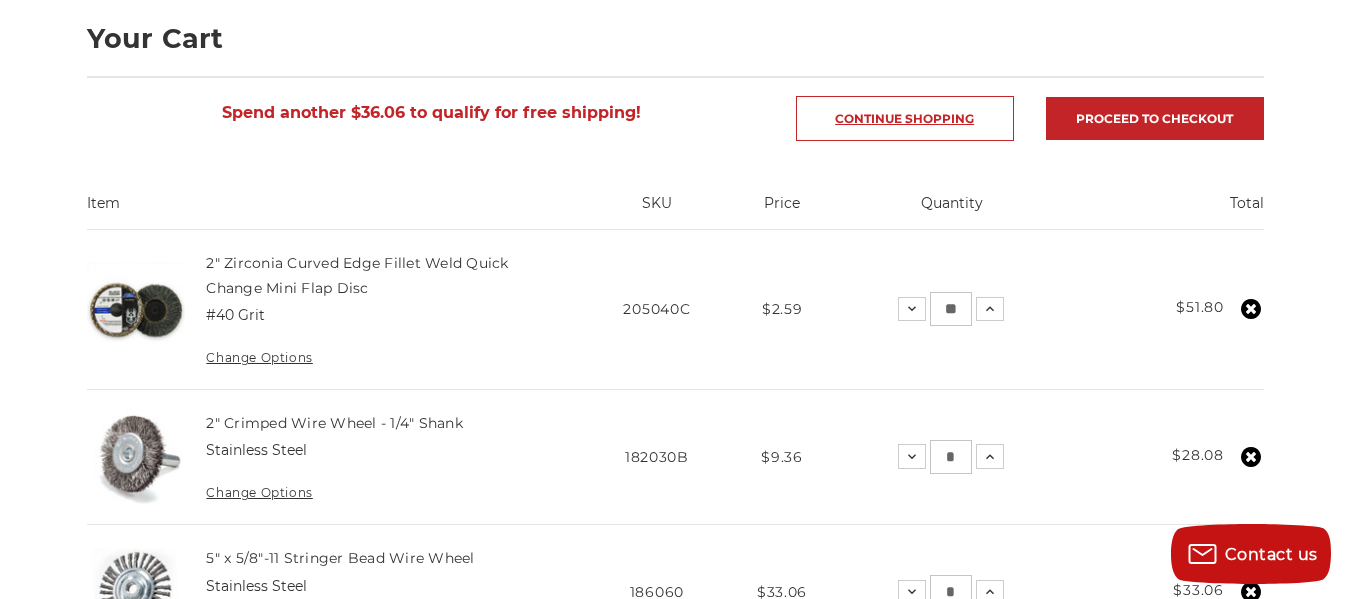 click on "Continue Shopping" at bounding box center (905, 118) 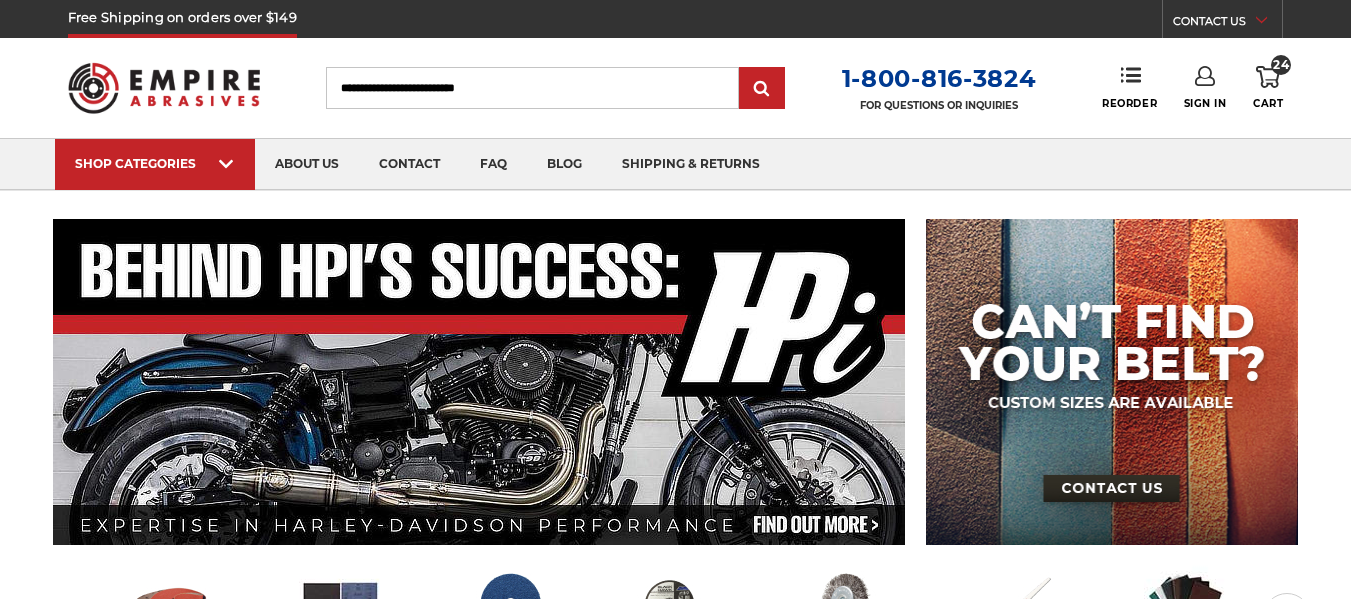 scroll, scrollTop: 0, scrollLeft: 0, axis: both 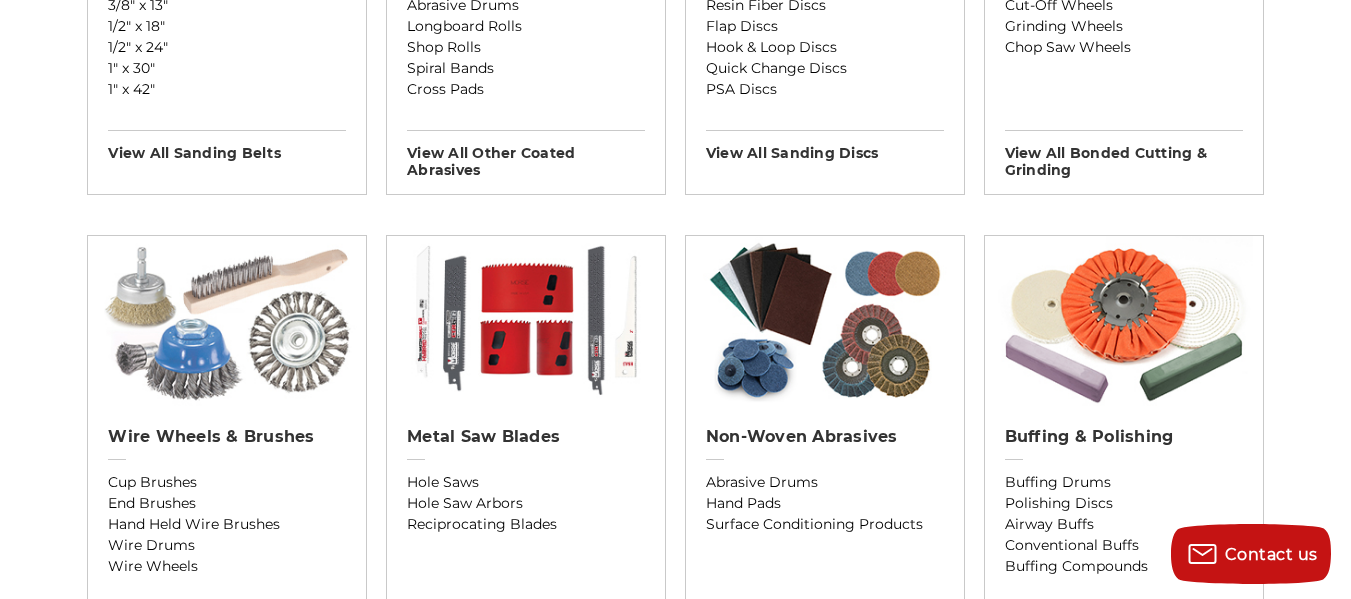 click at bounding box center [227, 321] 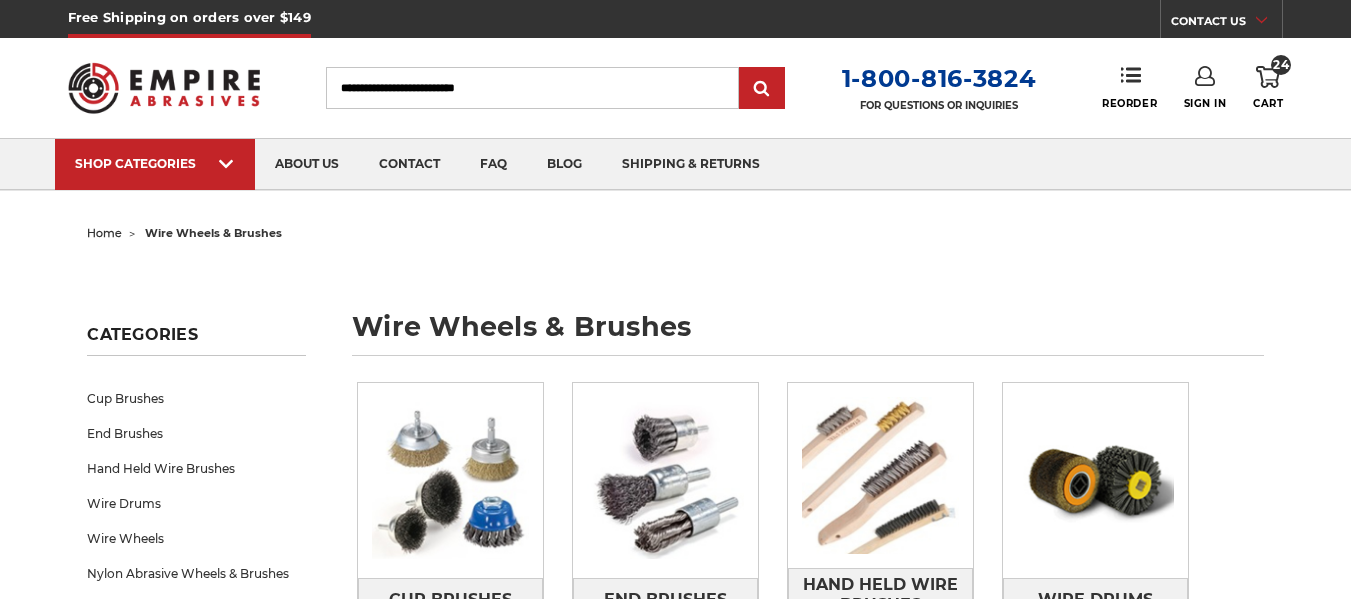 scroll, scrollTop: 0, scrollLeft: 0, axis: both 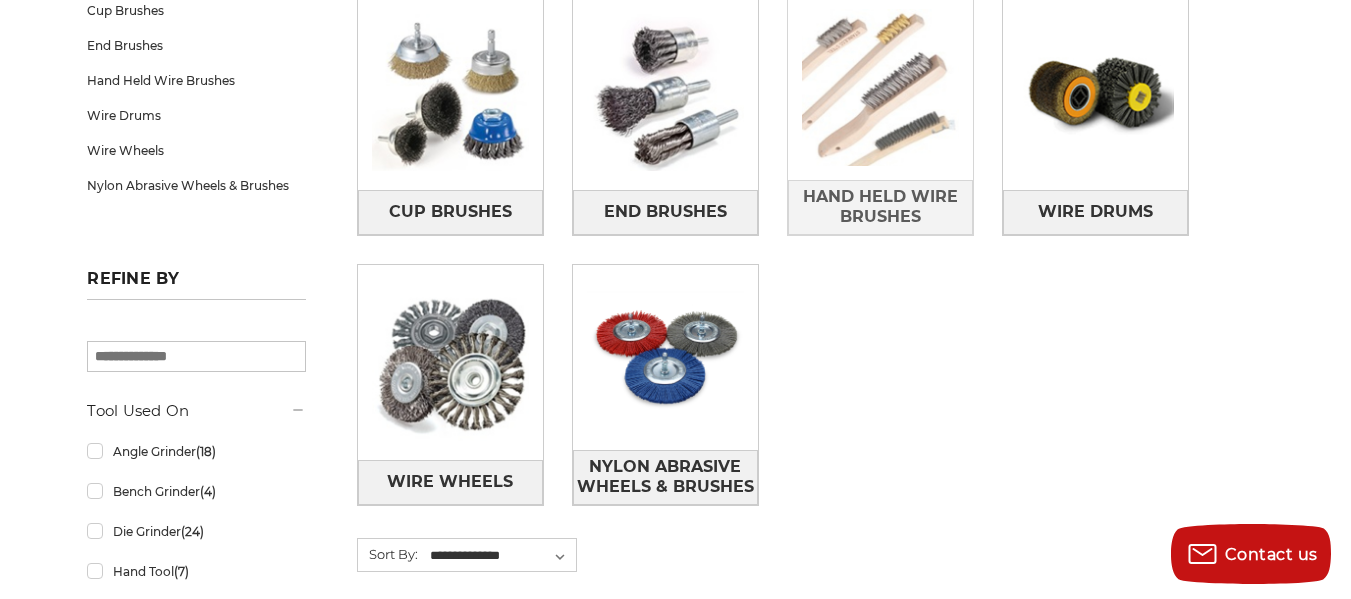 click at bounding box center (880, 87) 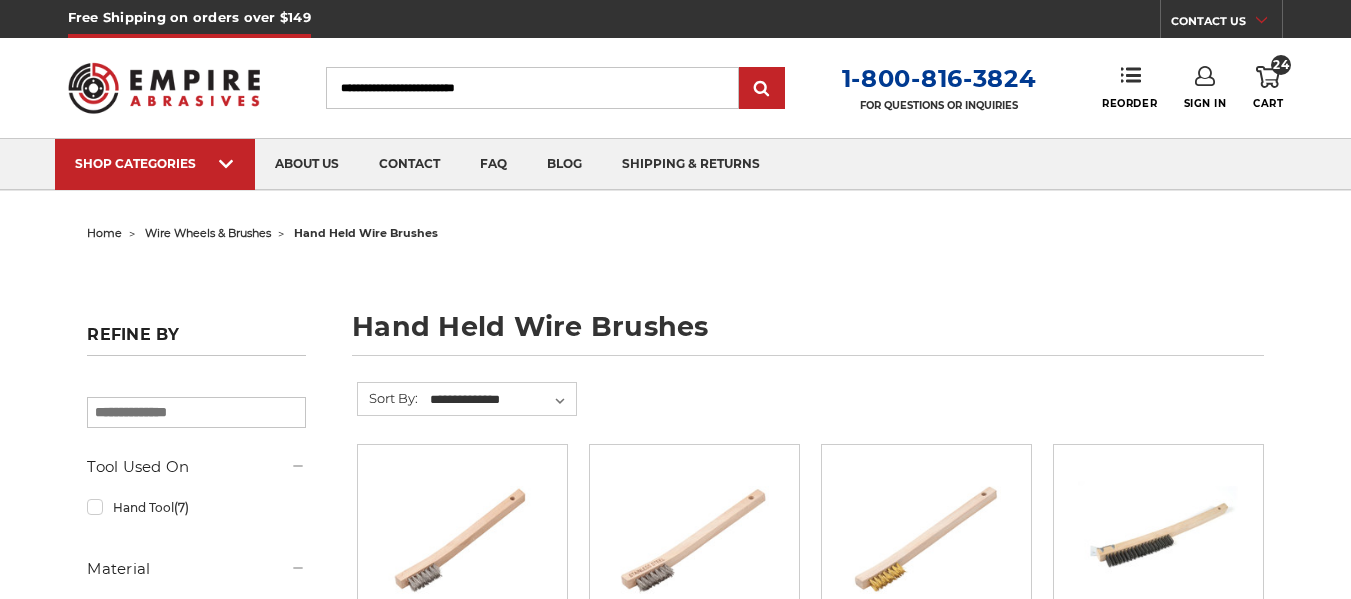 scroll, scrollTop: 0, scrollLeft: 0, axis: both 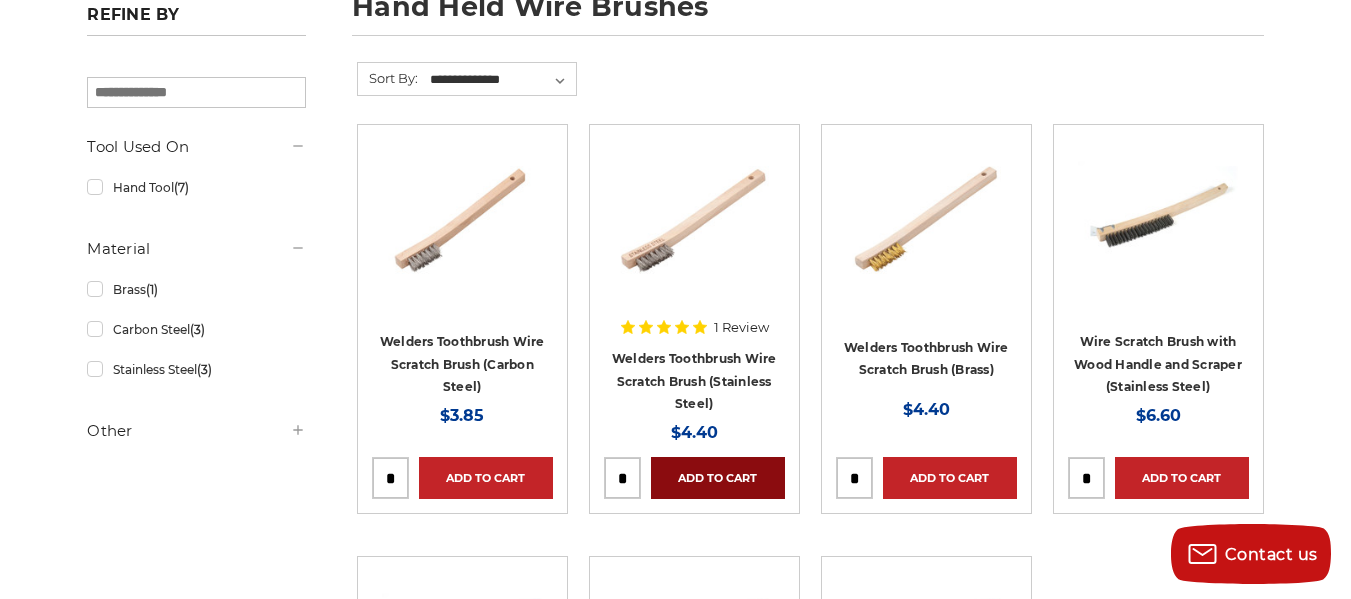 click on "Add to Cart" at bounding box center (718, 478) 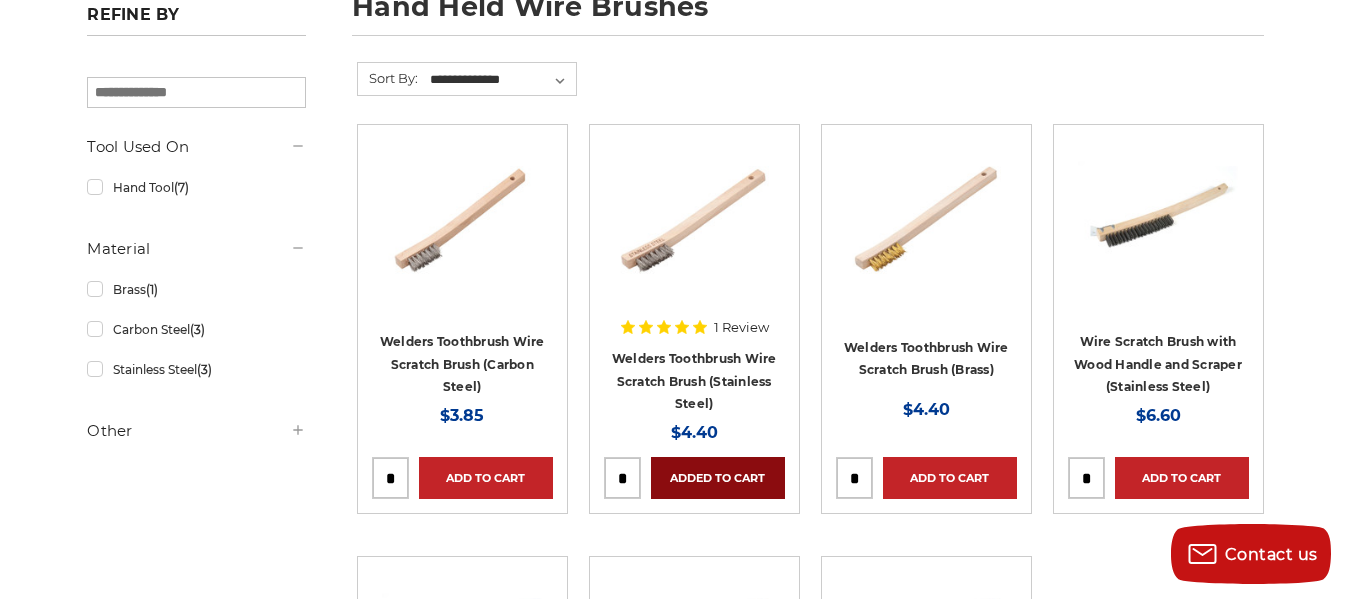 click on "Added to Cart" at bounding box center [718, 478] 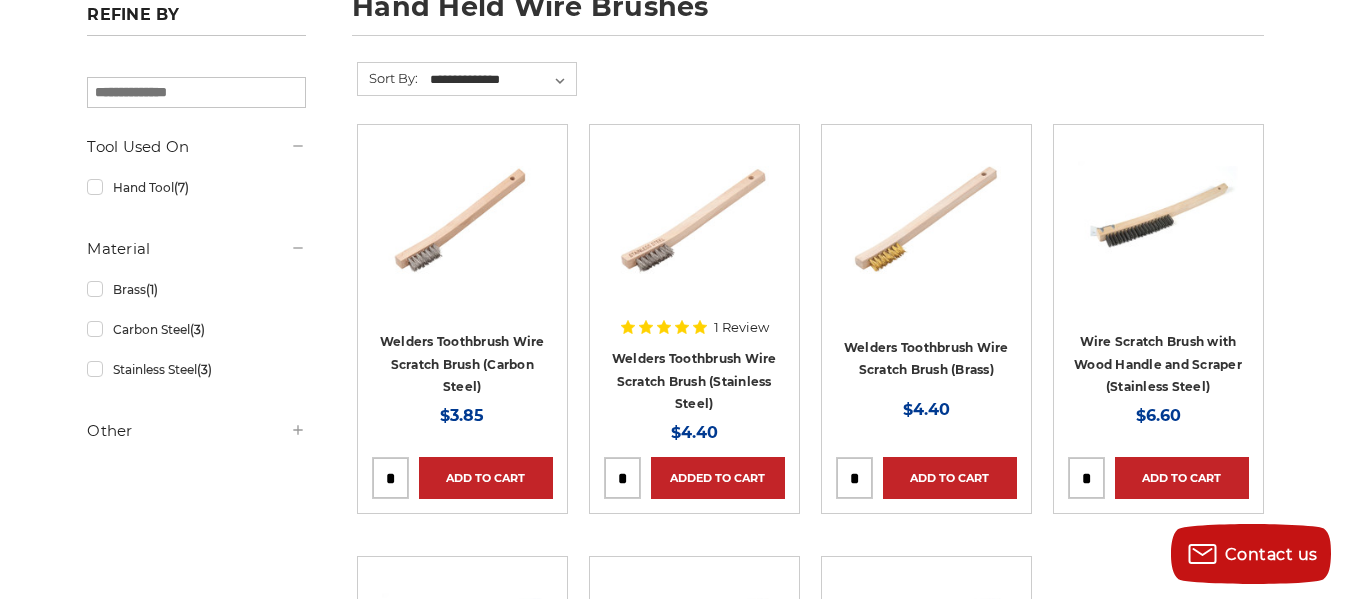 click at bounding box center (622, 478) 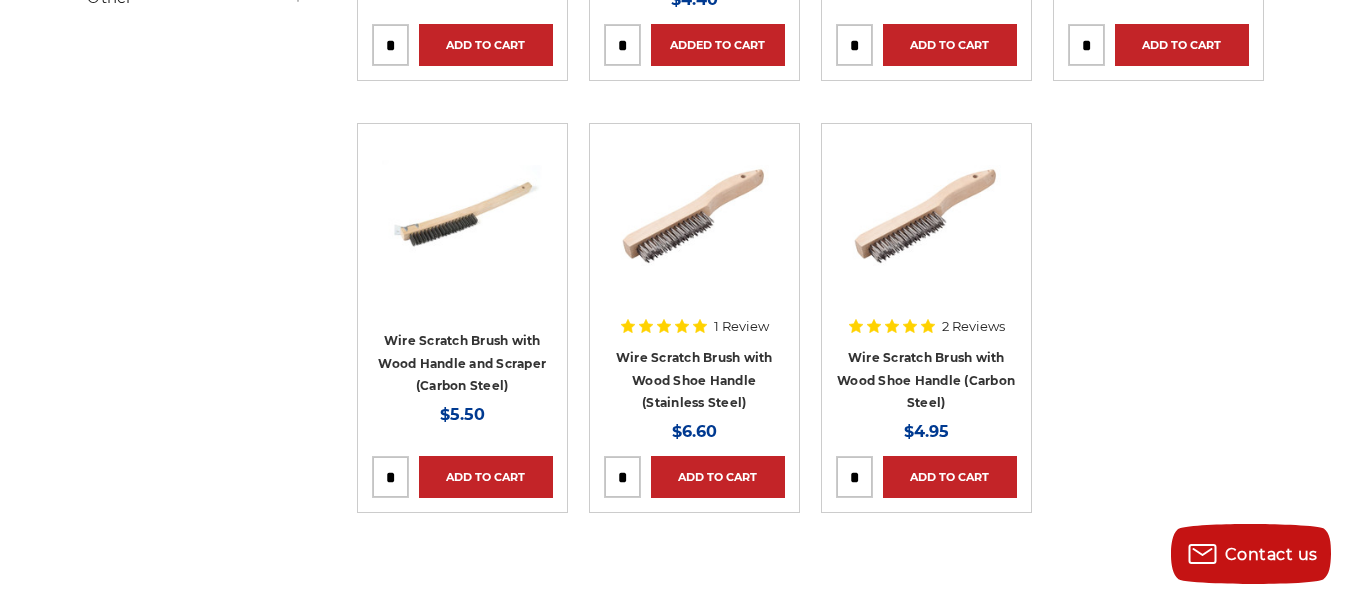 scroll, scrollTop: 761, scrollLeft: 0, axis: vertical 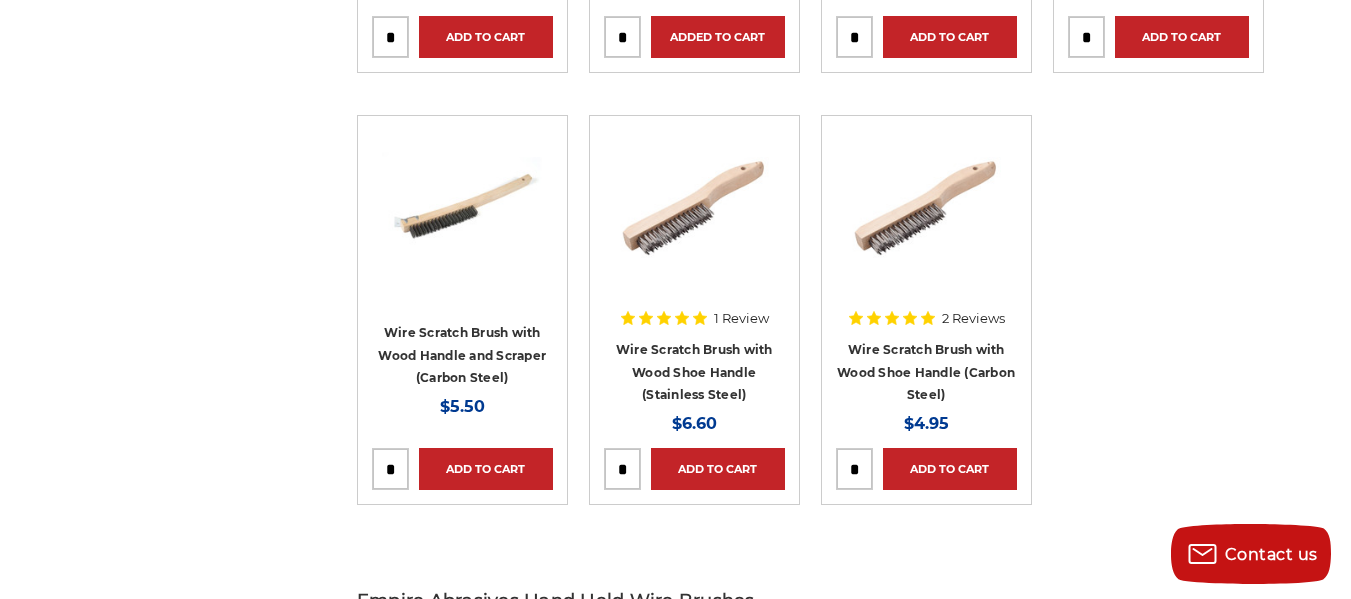 click at bounding box center [622, 469] 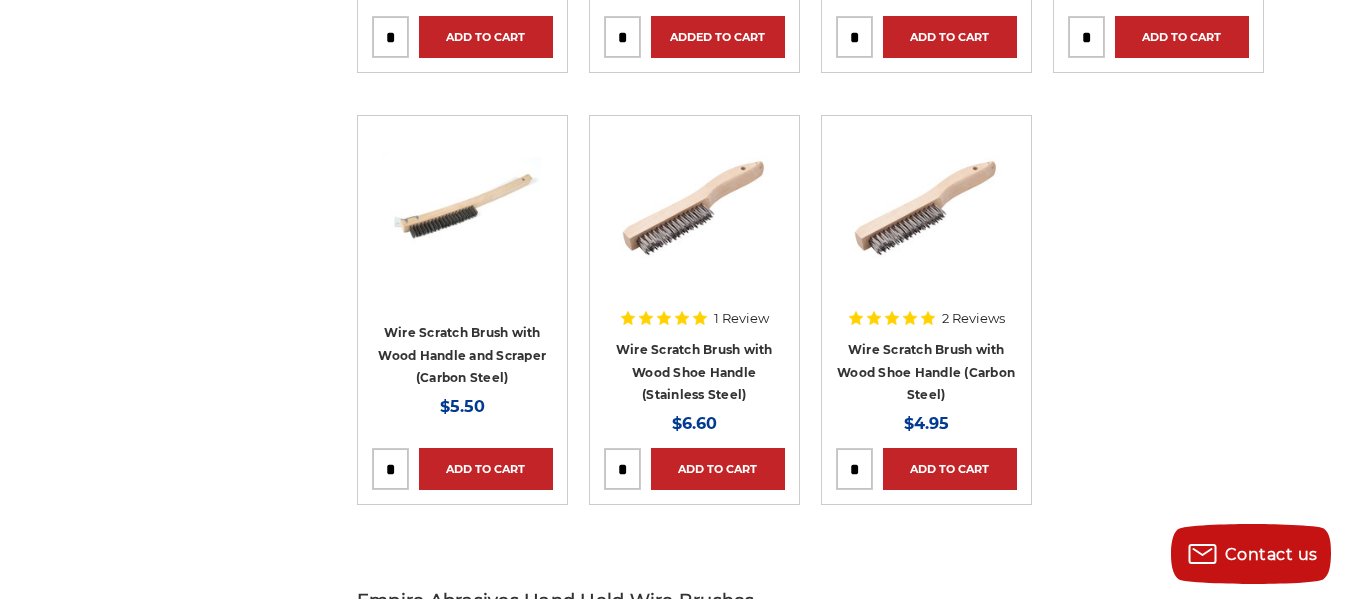 type on "*" 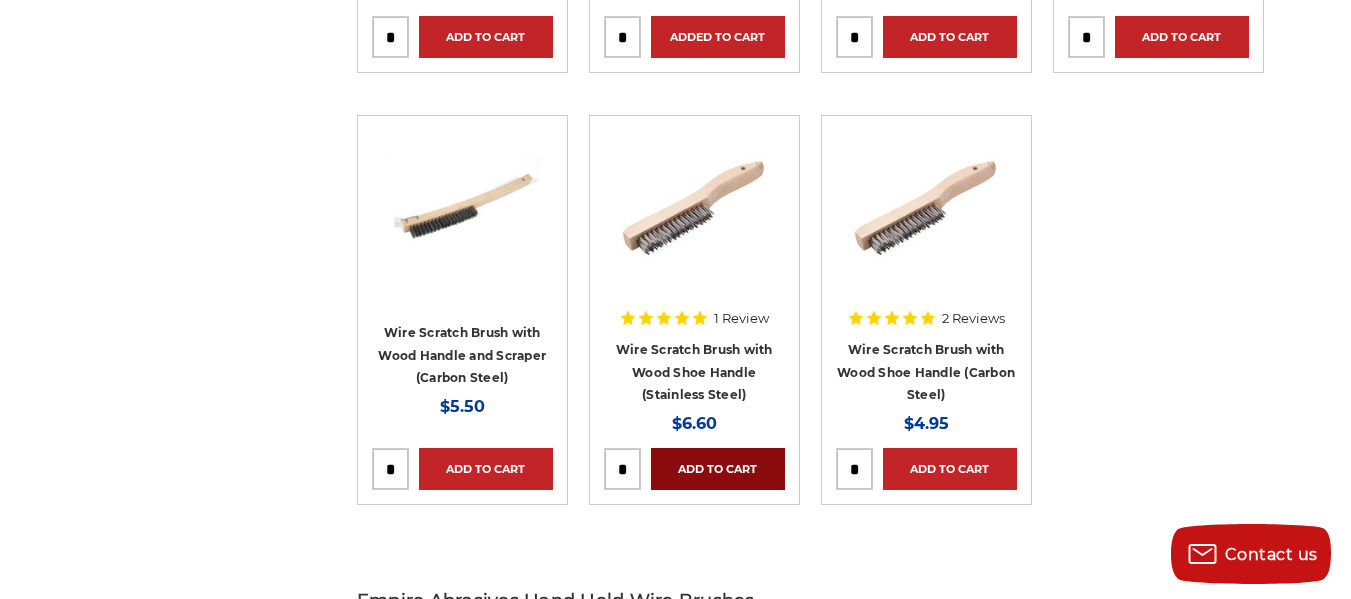 click on "Add to Cart" at bounding box center [718, 469] 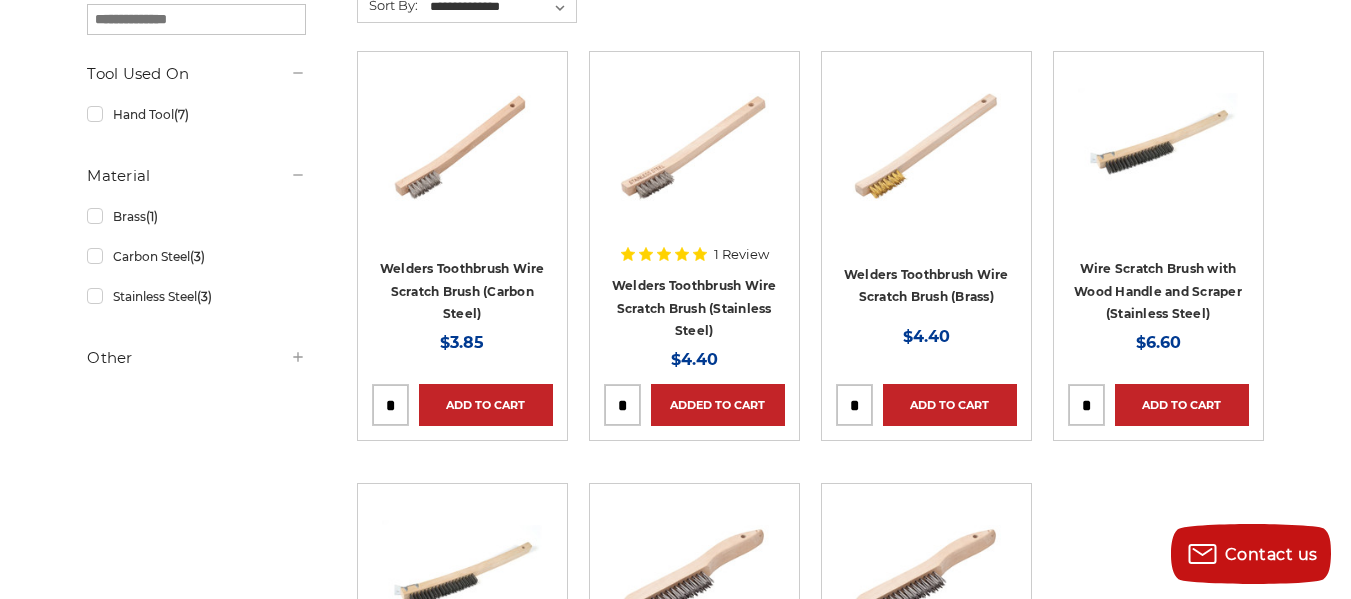 scroll, scrollTop: 0, scrollLeft: 0, axis: both 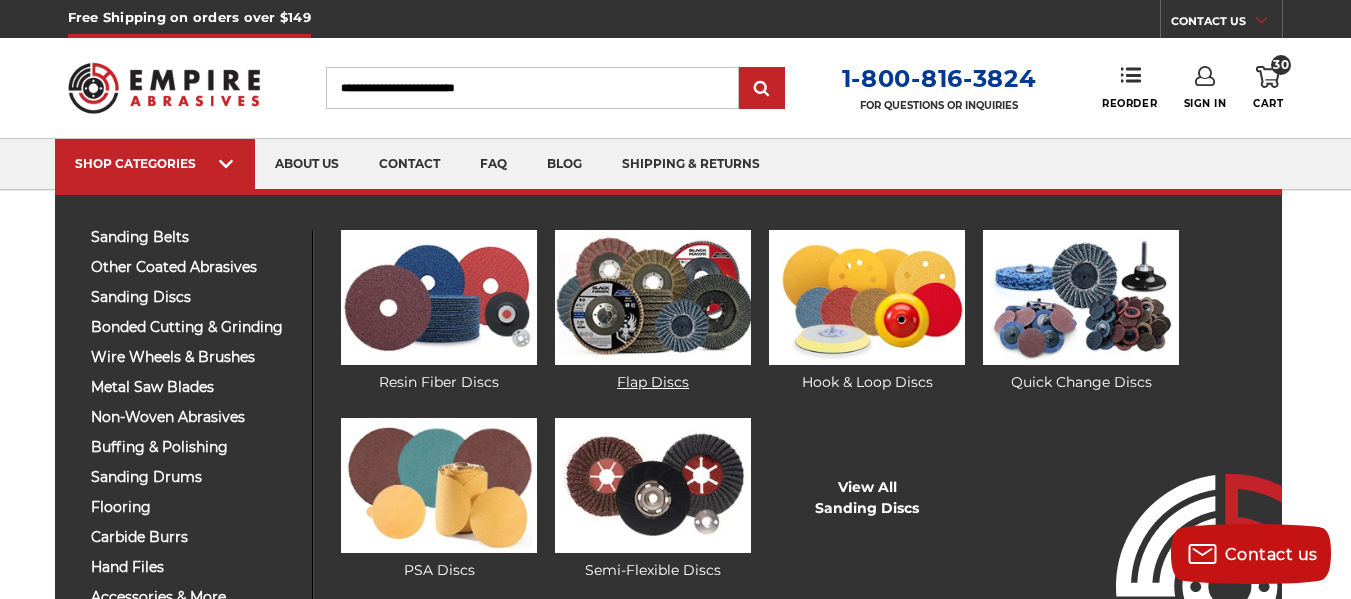 click at bounding box center (653, 297) 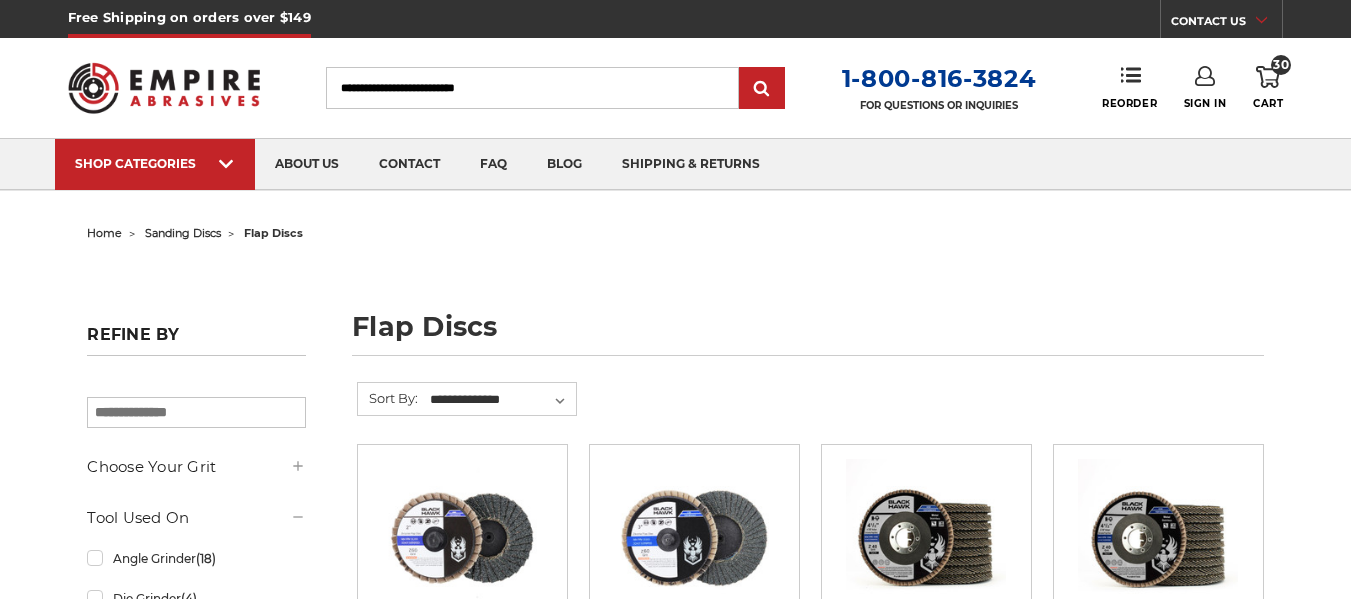 scroll, scrollTop: 0, scrollLeft: 0, axis: both 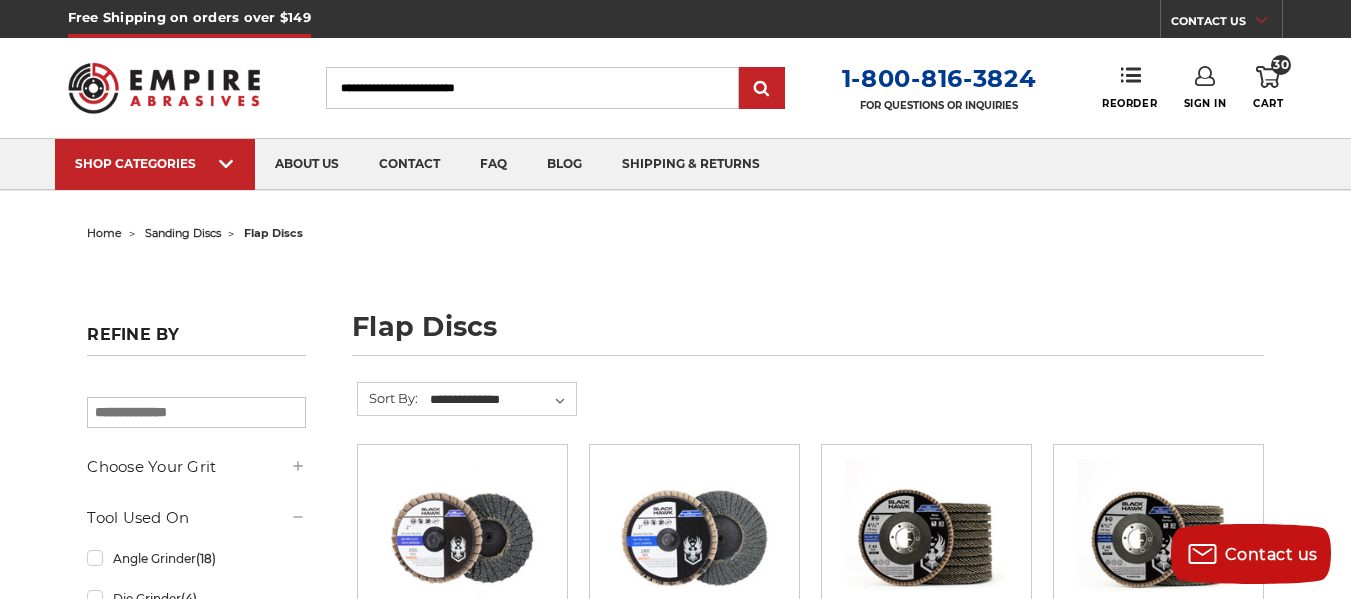 click 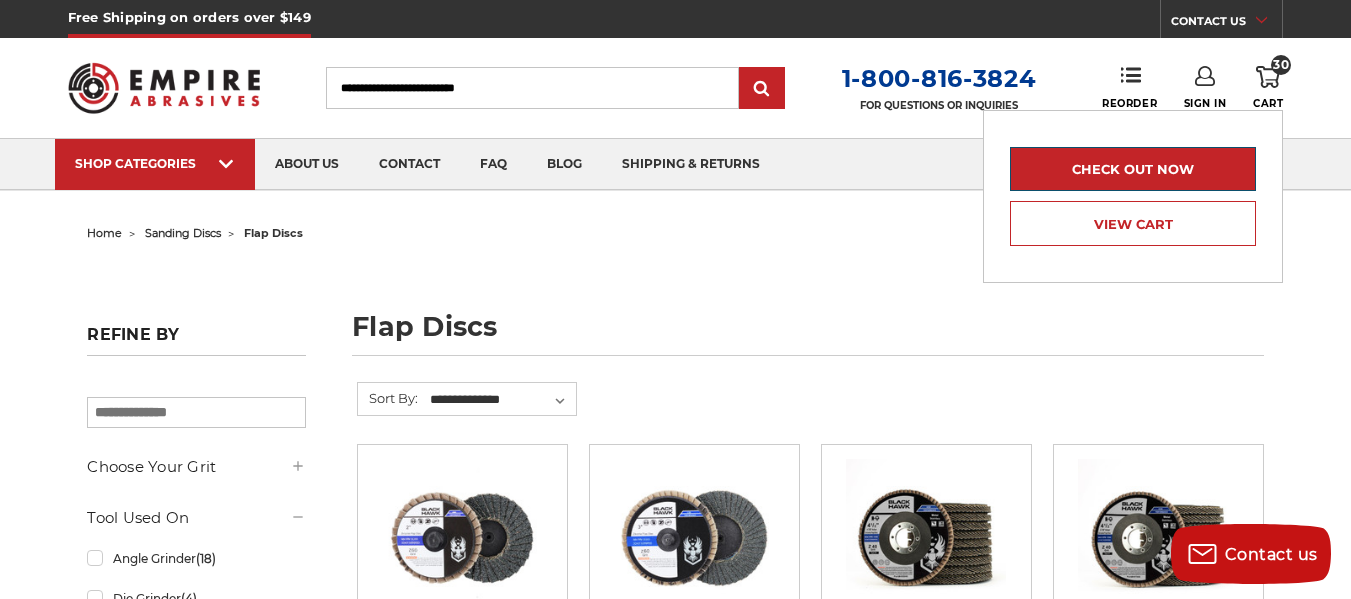 click on "Check out now" at bounding box center (1133, 169) 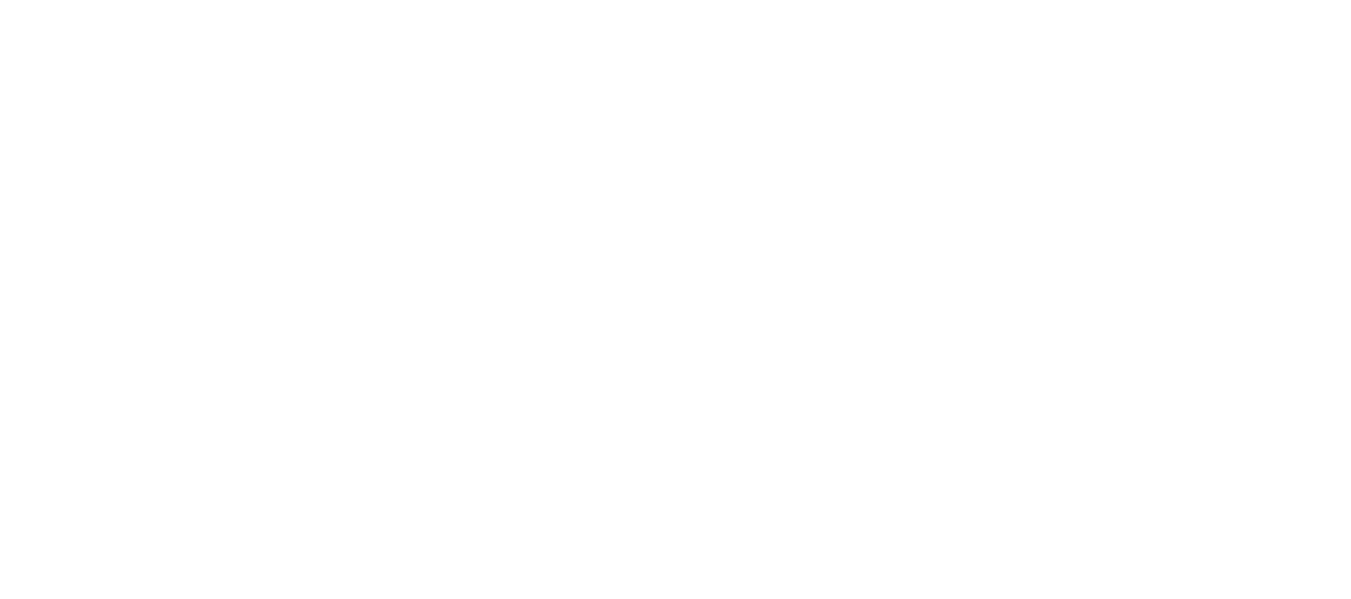 scroll, scrollTop: 0, scrollLeft: 0, axis: both 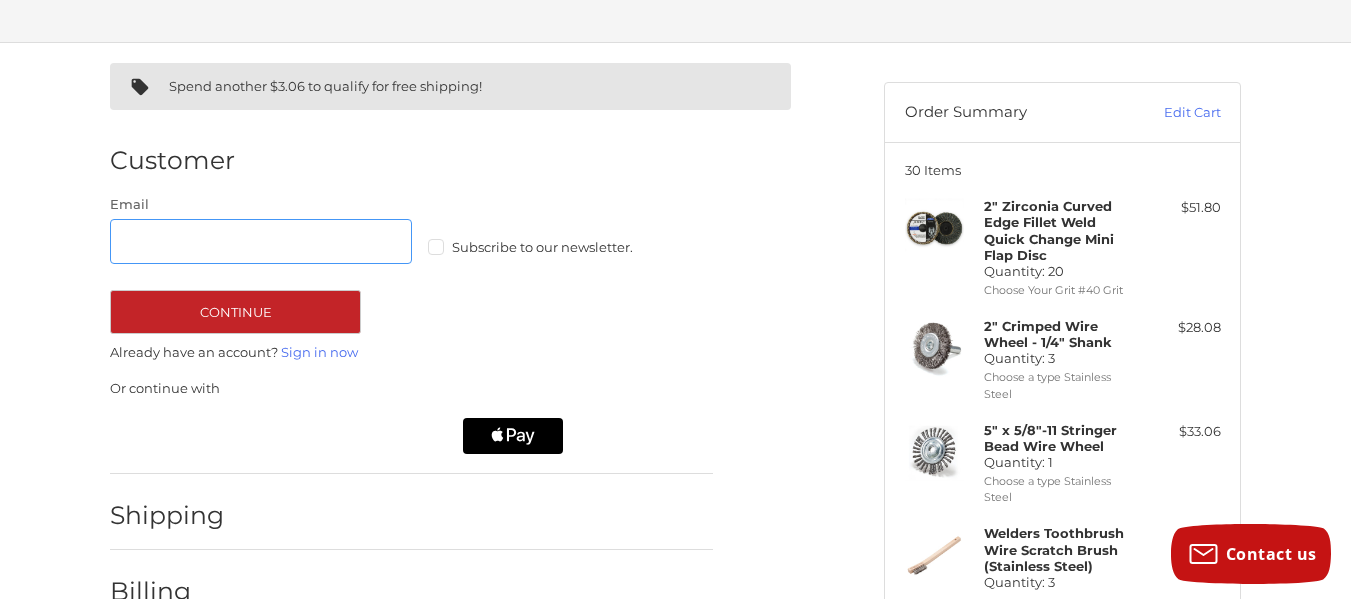 click on "Email" at bounding box center (261, 241) 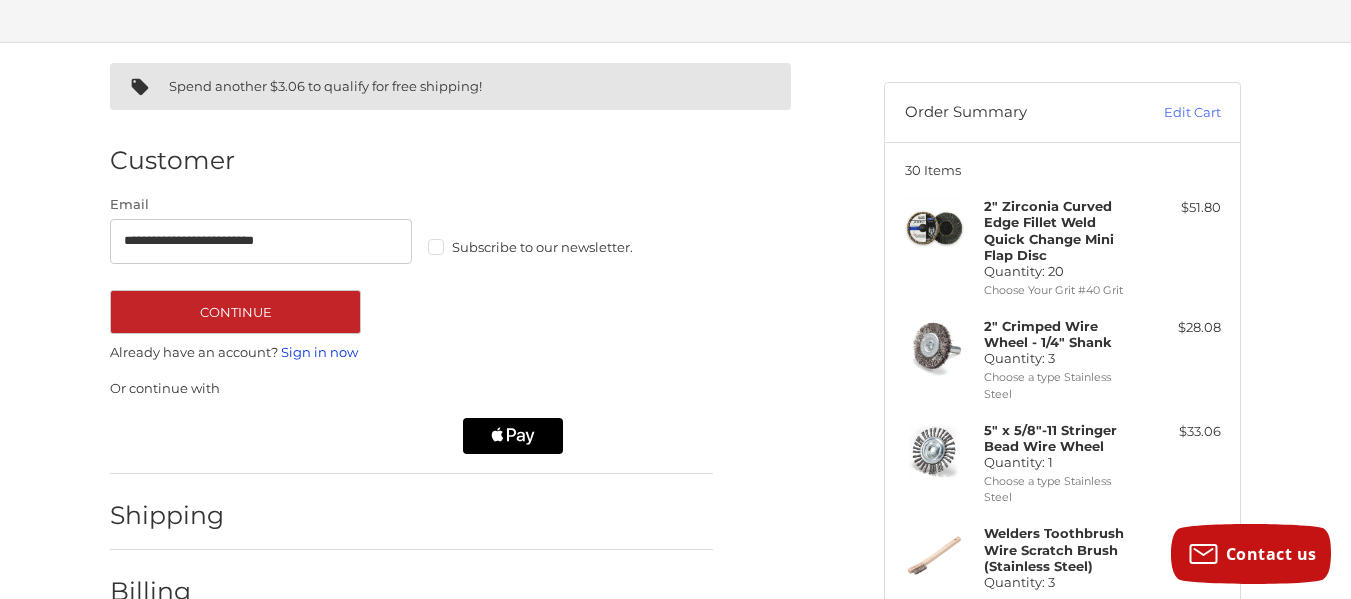 click on "Sign in now" at bounding box center [319, 352] 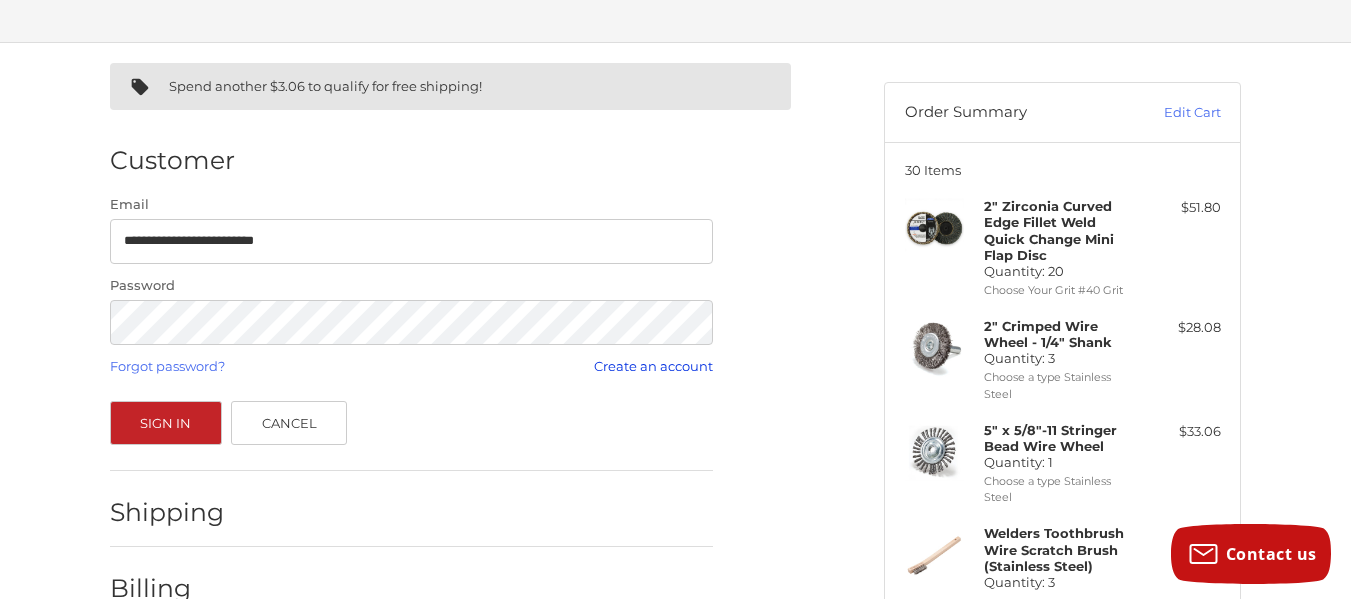 click on "Create an account" at bounding box center [653, 366] 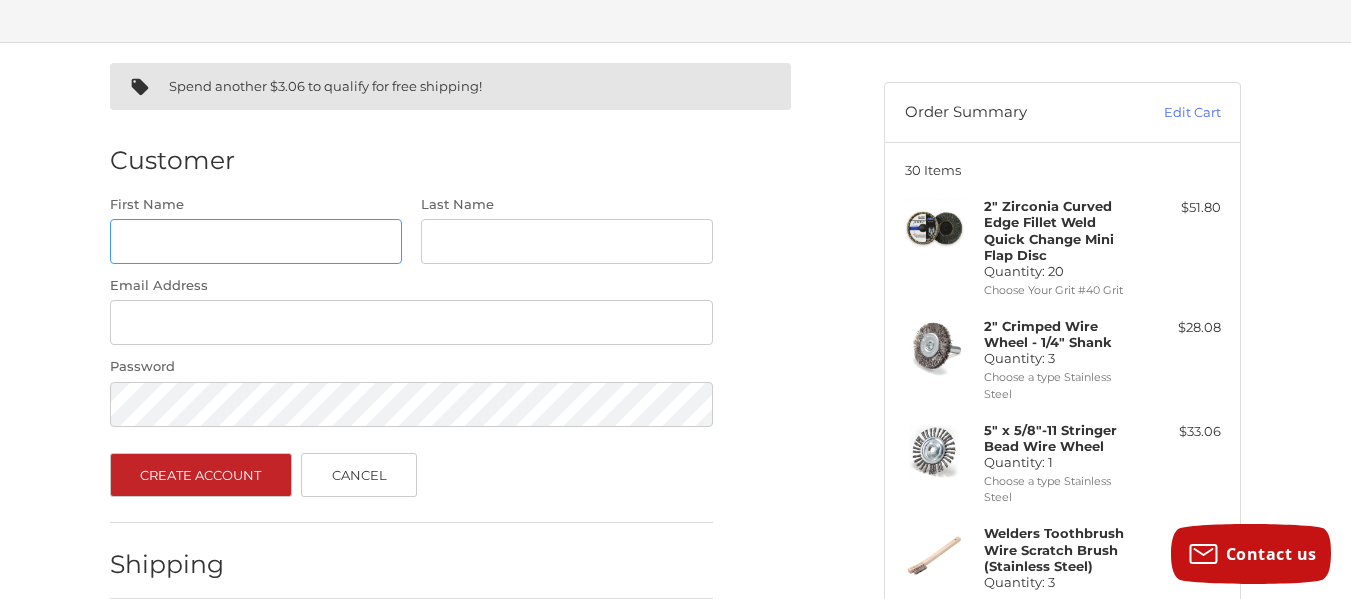 click on "First Name" at bounding box center [256, 241] 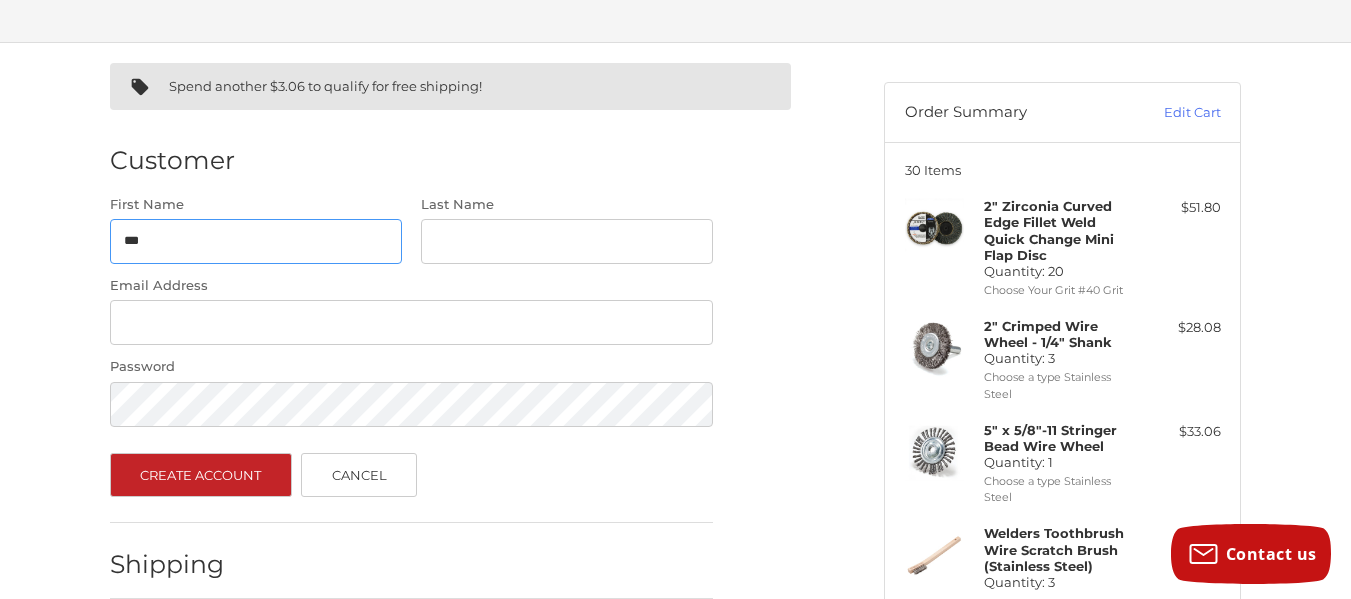 type on "***" 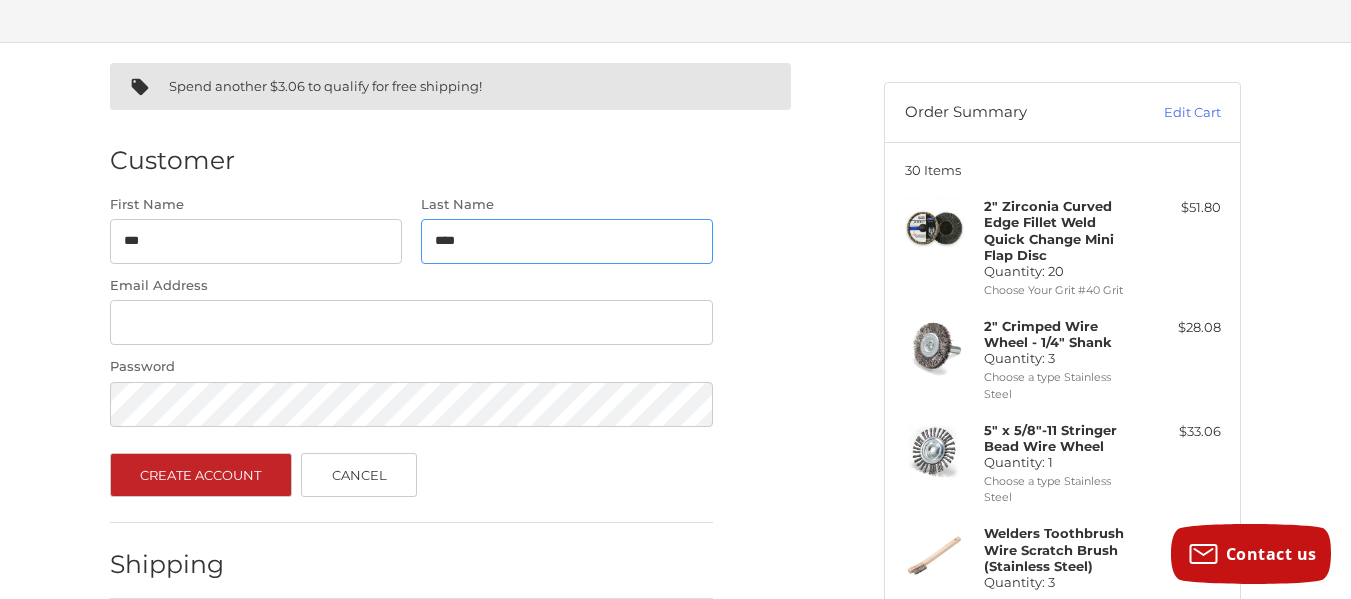 type on "****" 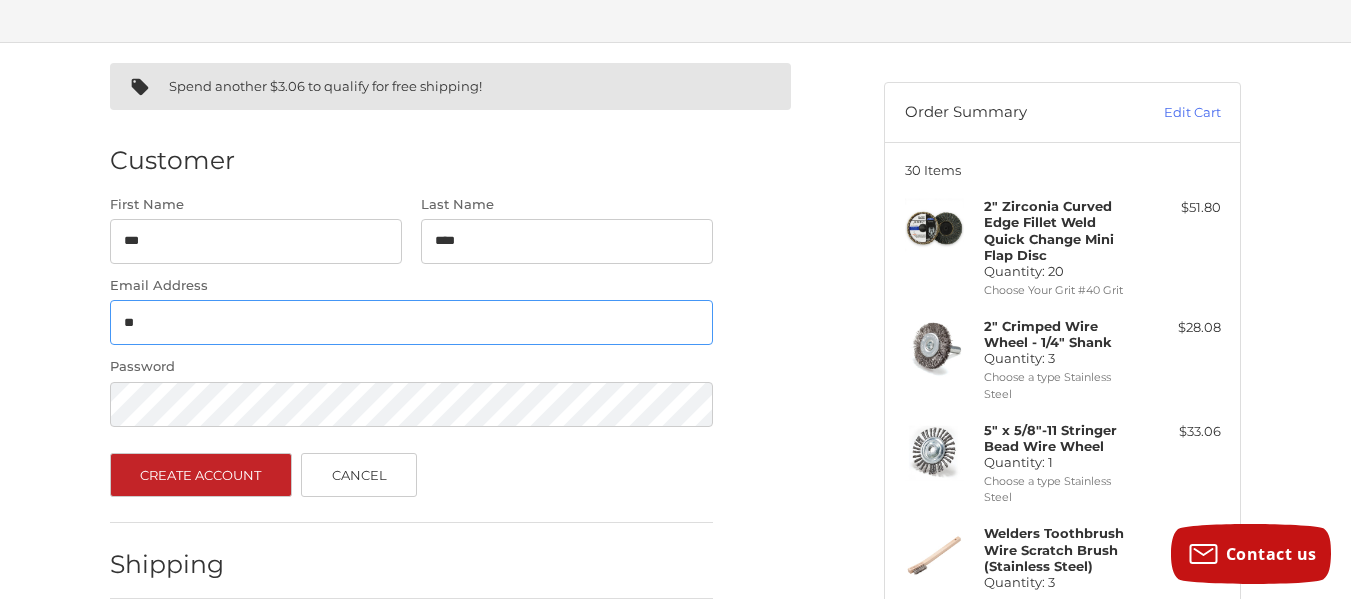 type on "**********" 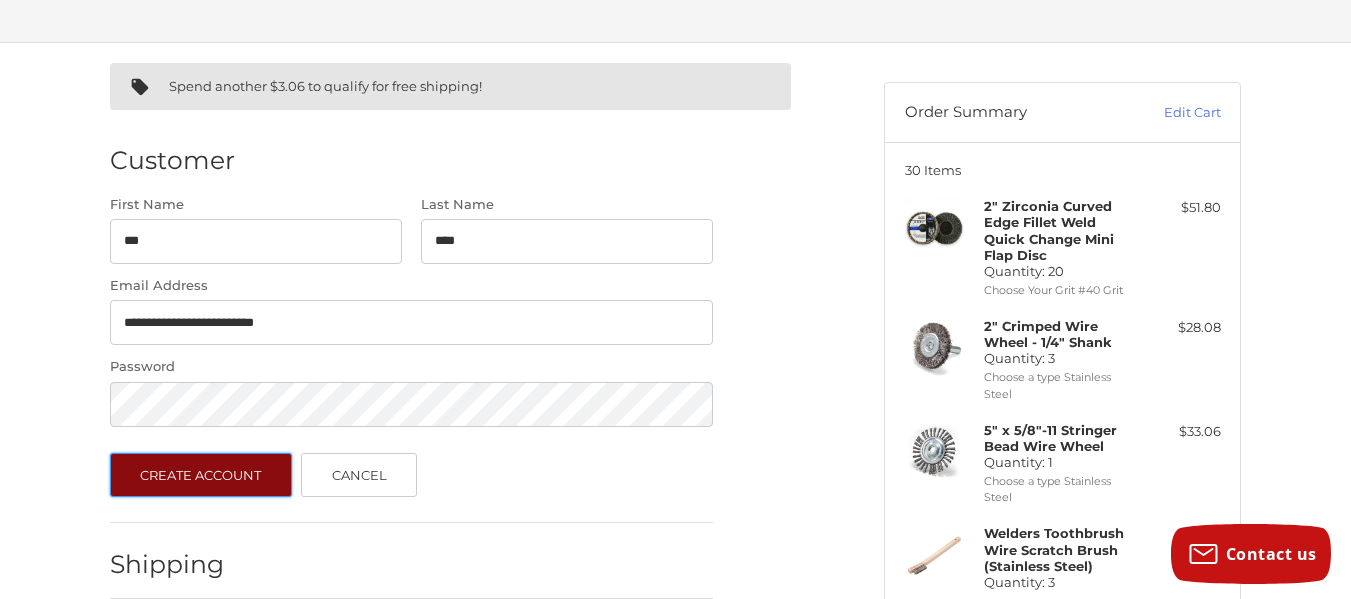 click on "Create Account" at bounding box center (201, 475) 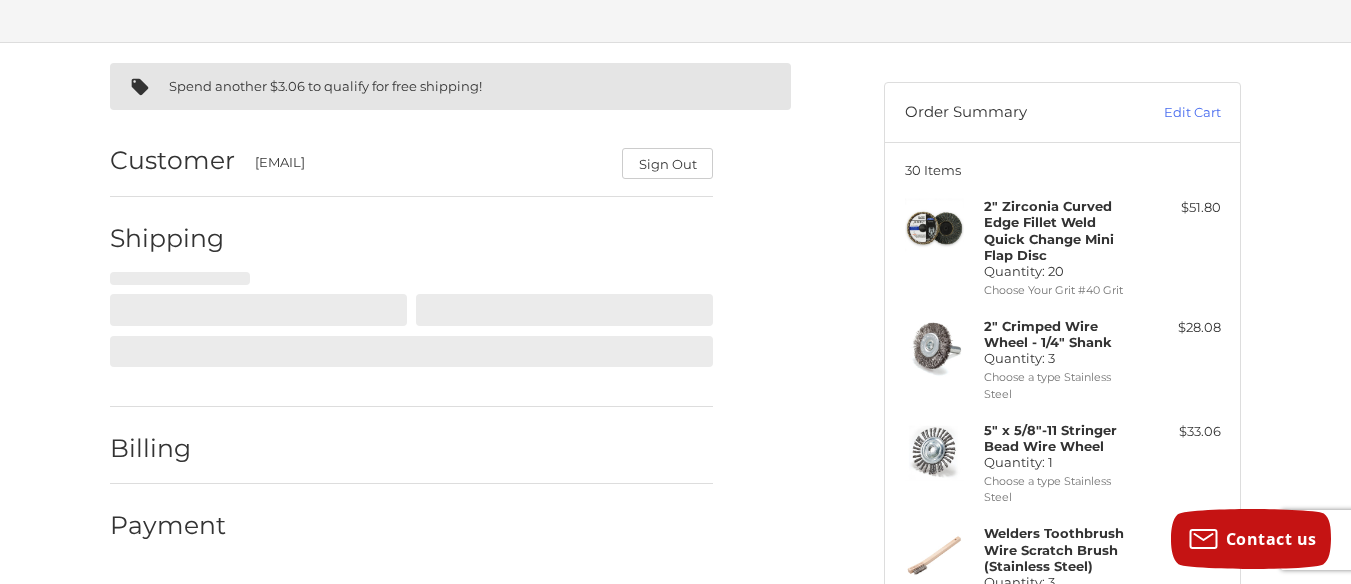 select on "**" 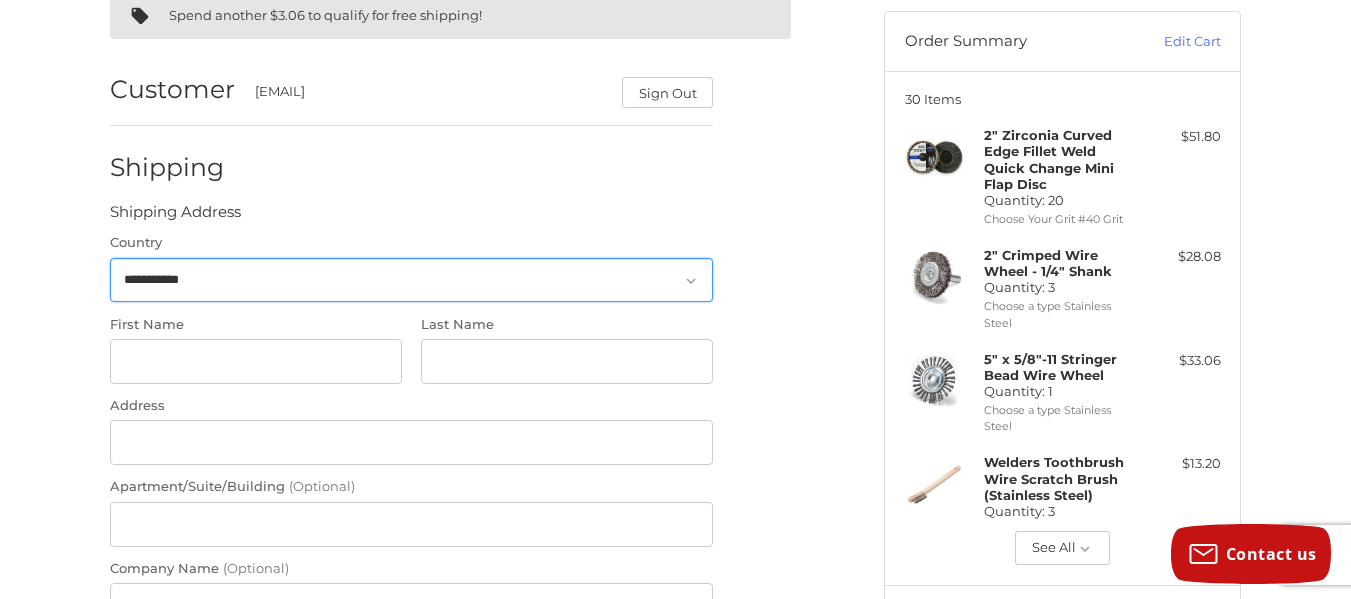 scroll, scrollTop: 191, scrollLeft: 0, axis: vertical 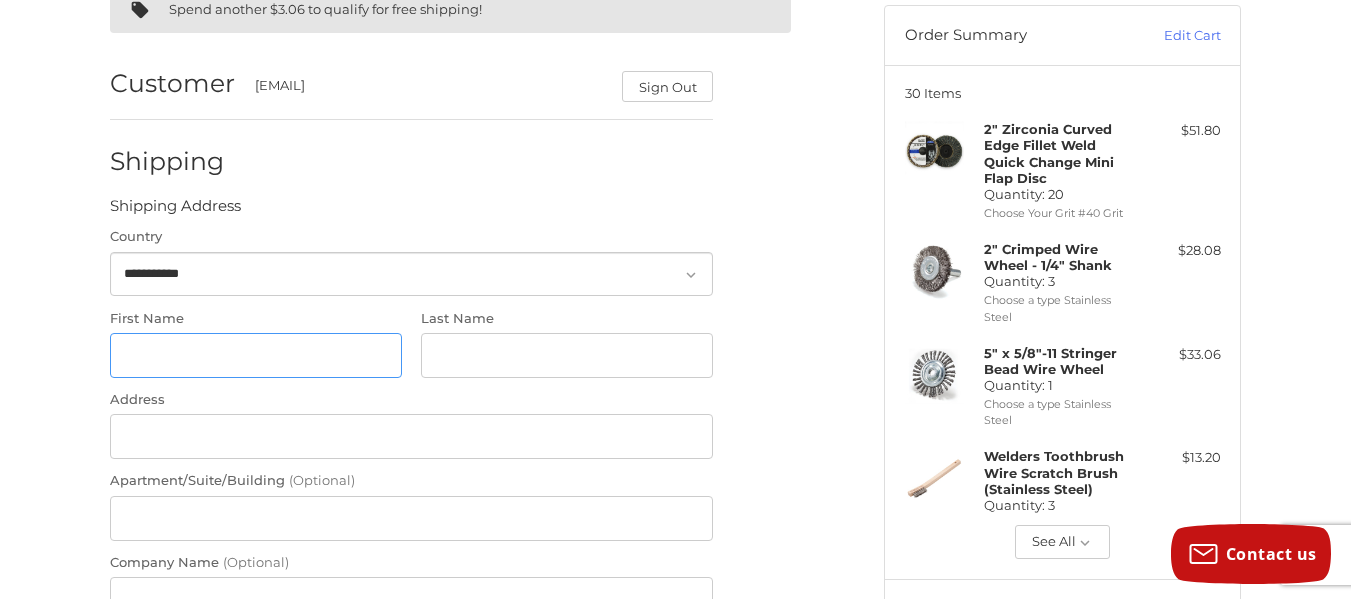 click on "First Name" at bounding box center [256, 355] 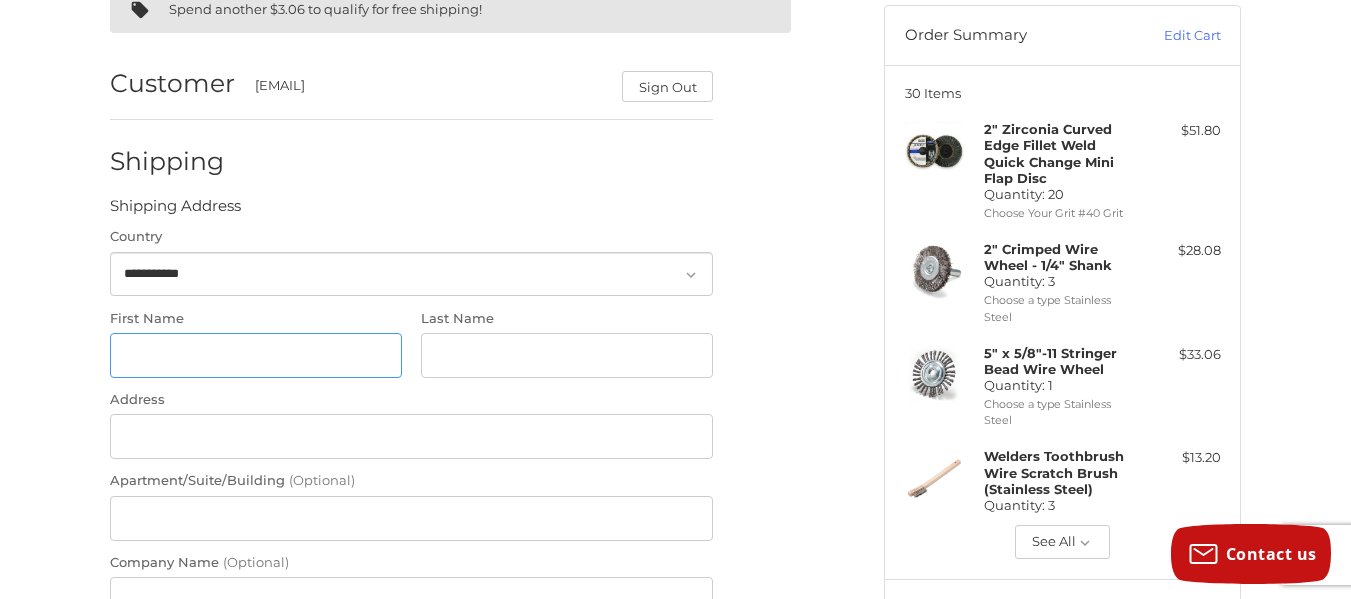 type on "***" 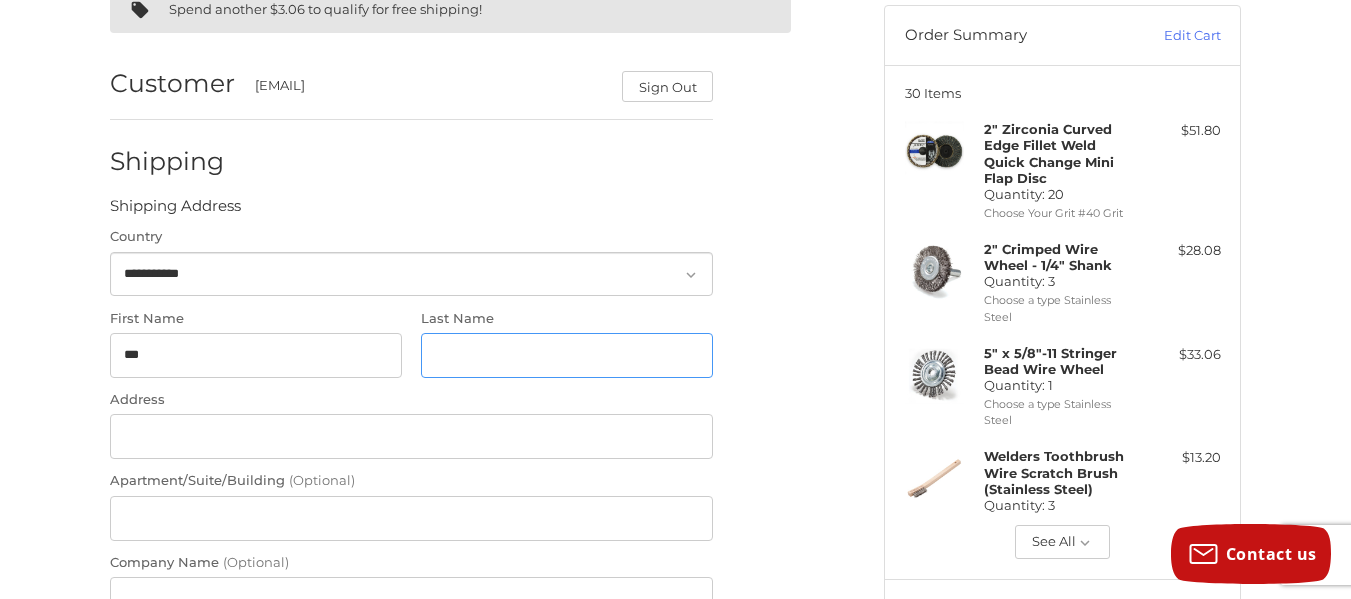 type on "****" 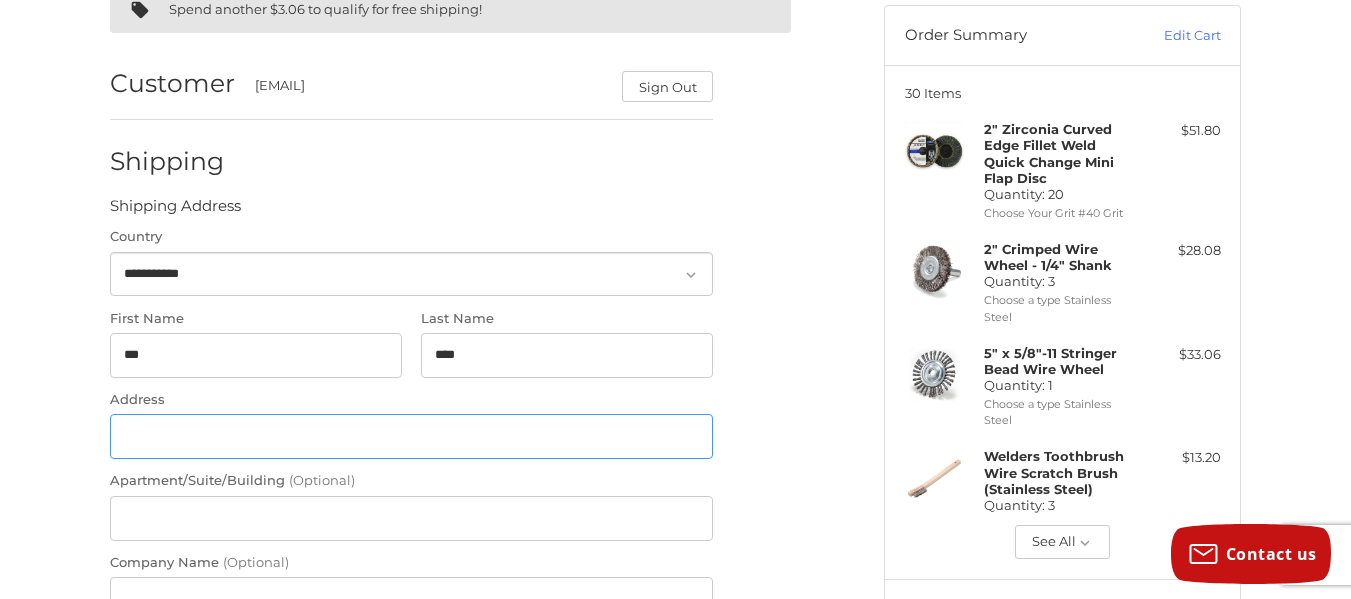 type on "**********" 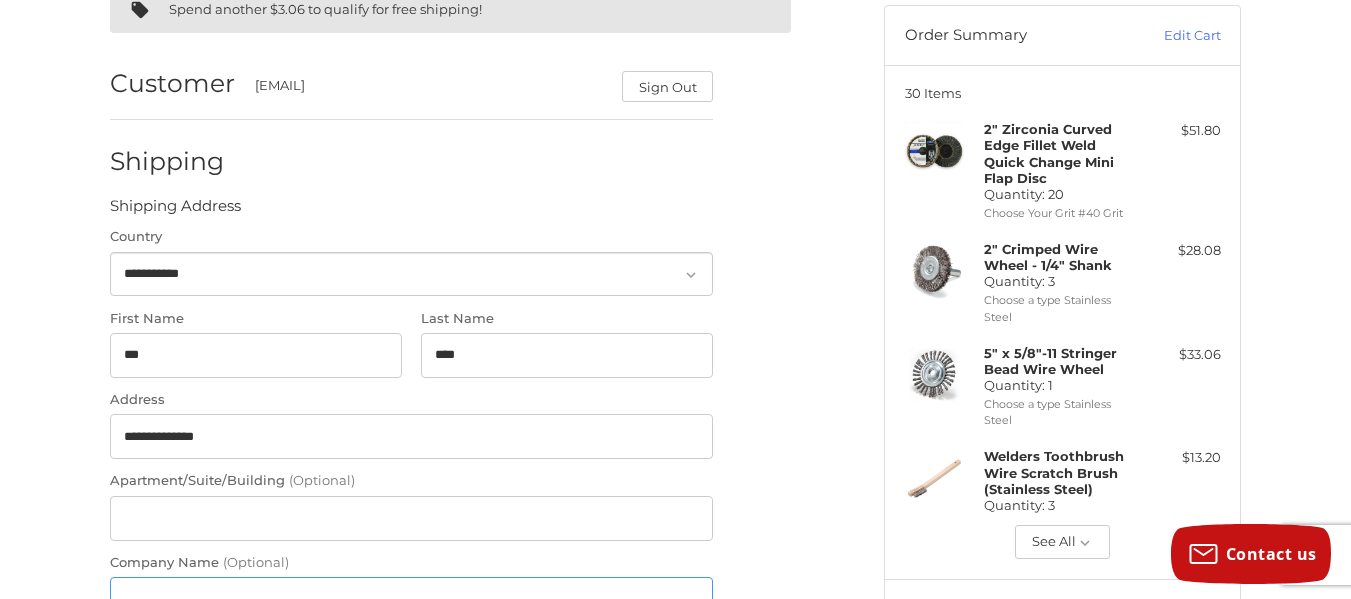type on "**********" 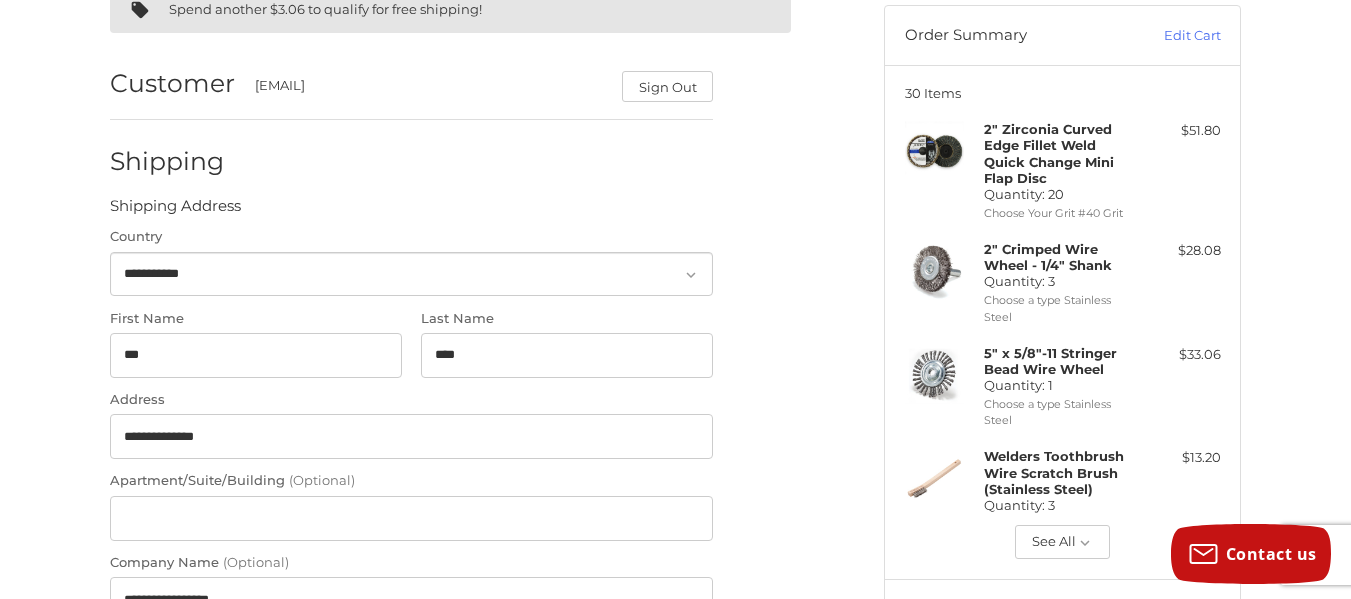 type on "********" 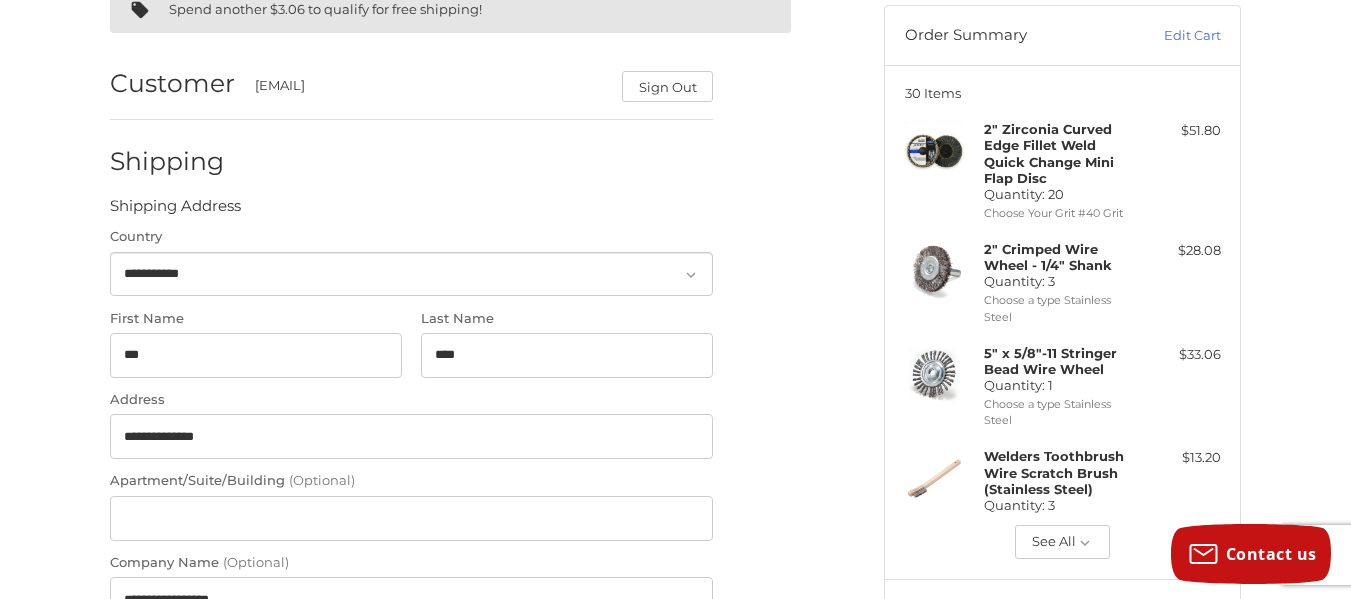 select on "**" 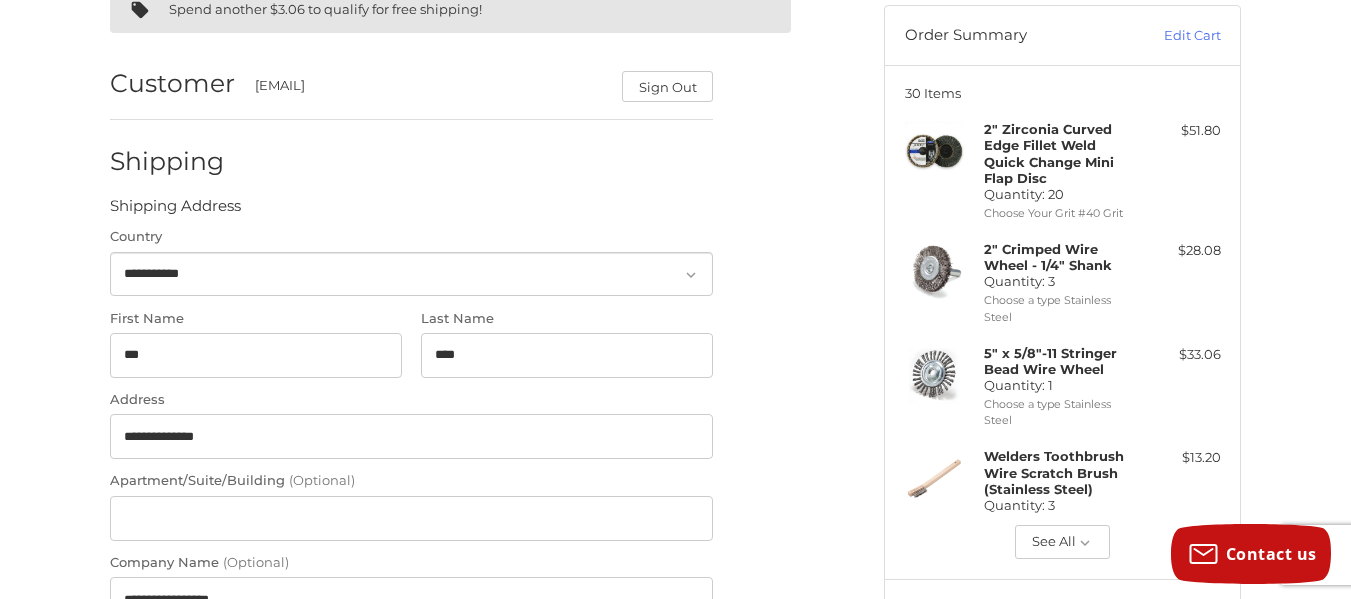 type on "*****" 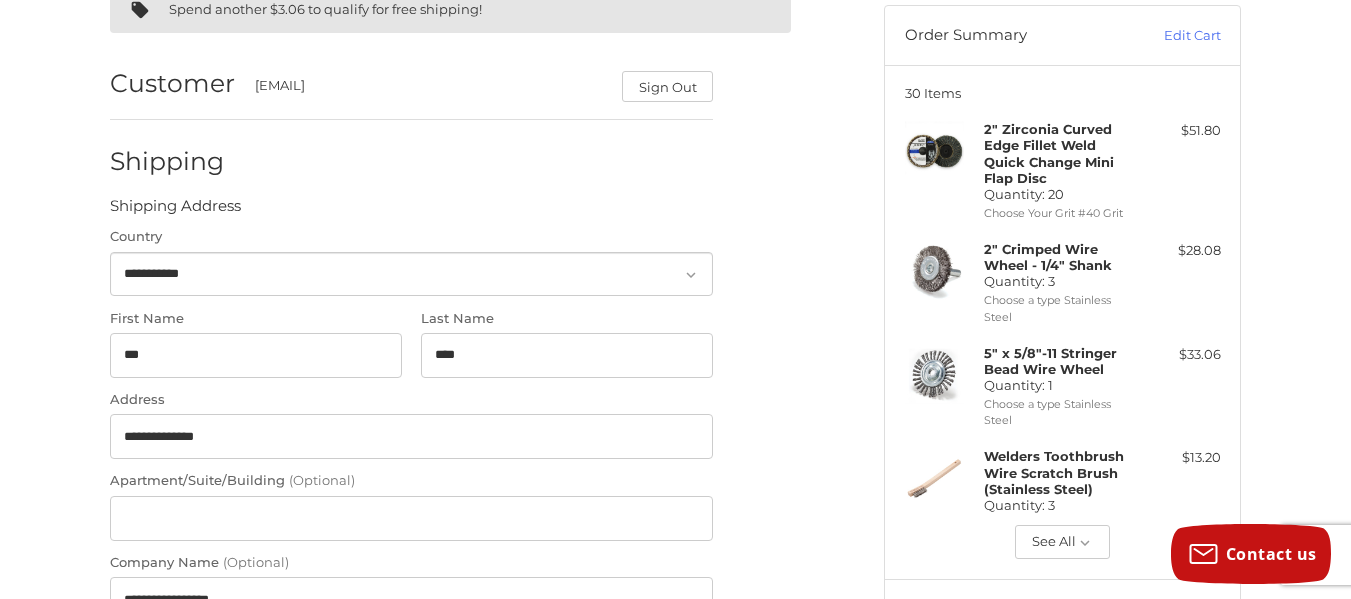 type on "**********" 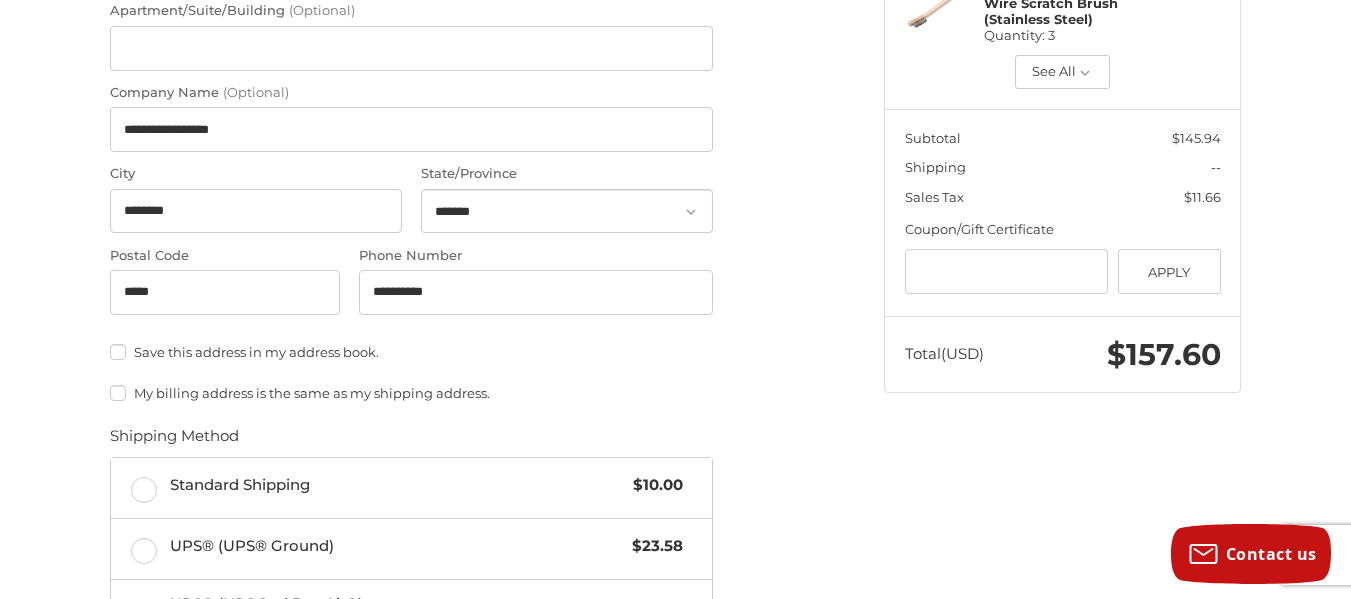 scroll, scrollTop: 676, scrollLeft: 0, axis: vertical 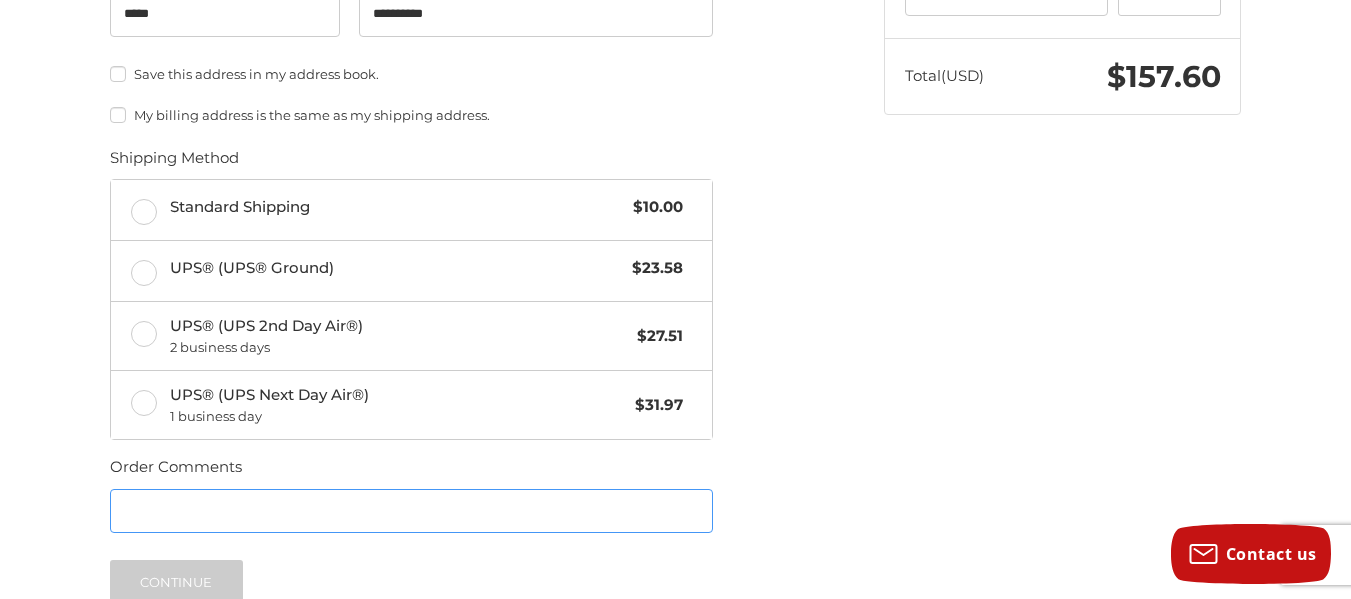 click on "Order Comments" at bounding box center [411, 511] 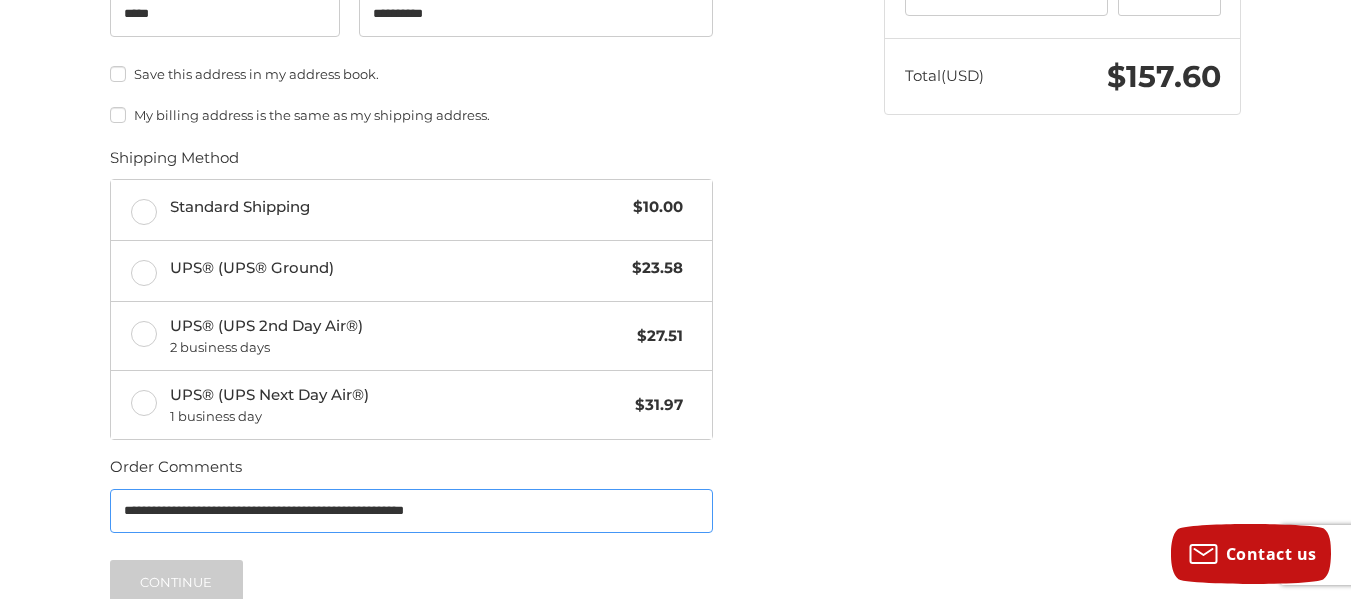 type on "**********" 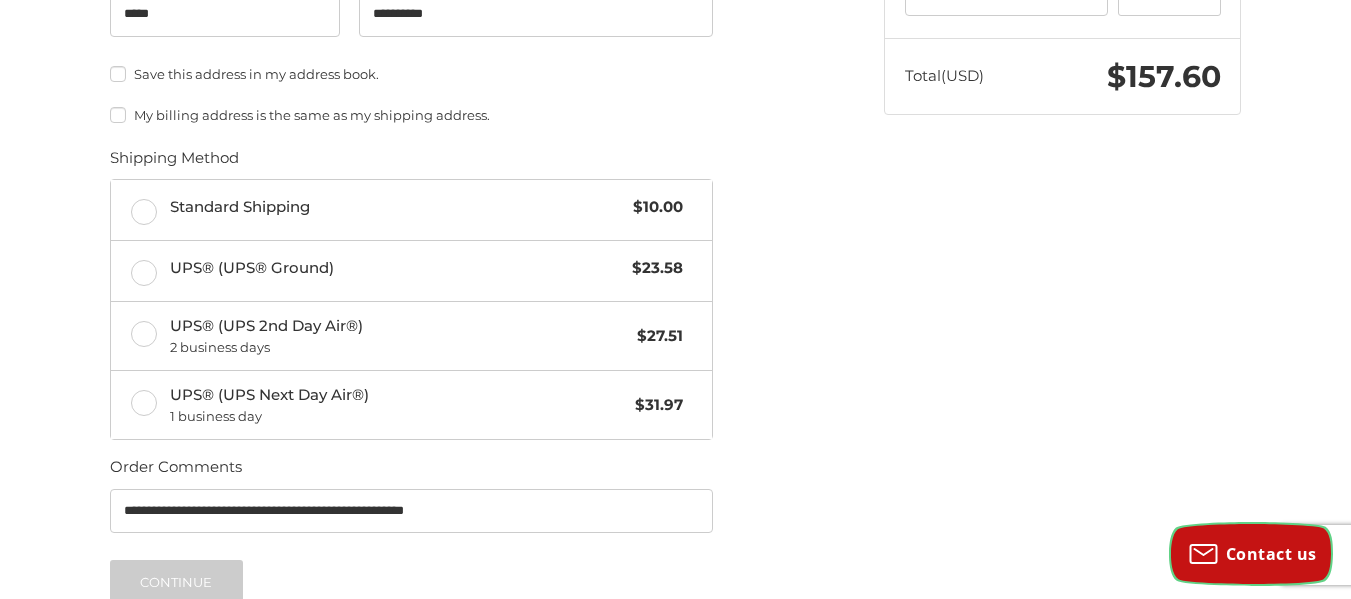 click on "Contact us" at bounding box center (1271, 554) 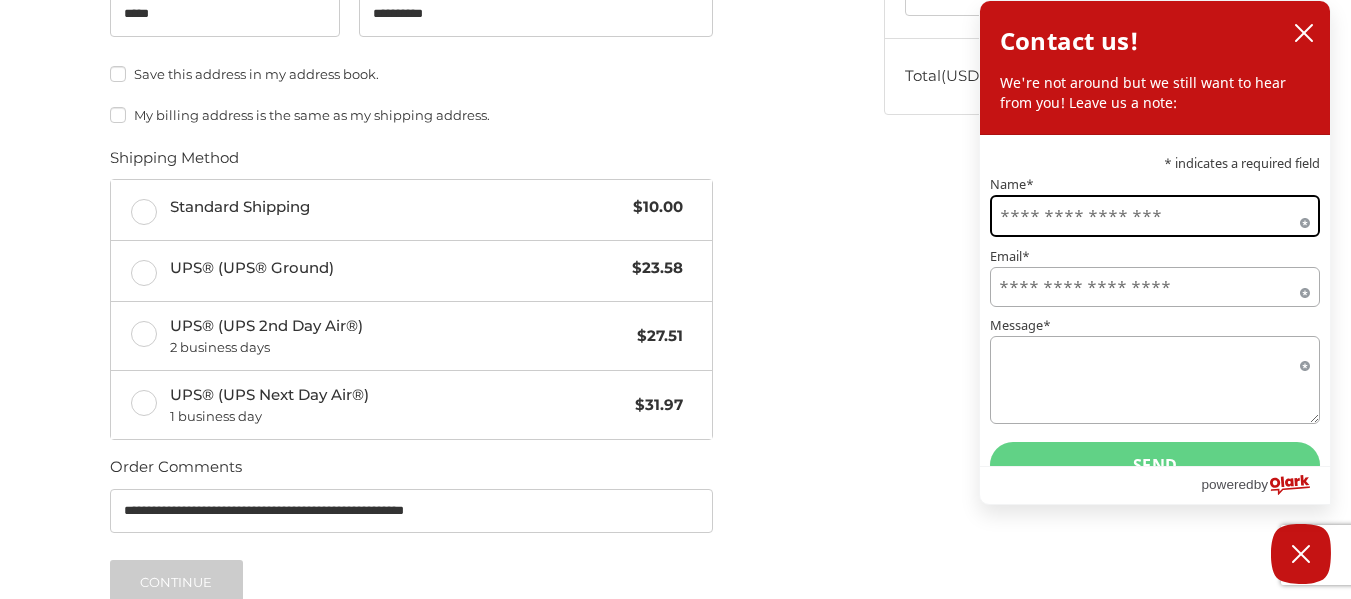 click on "Name*" at bounding box center [1155, 216] 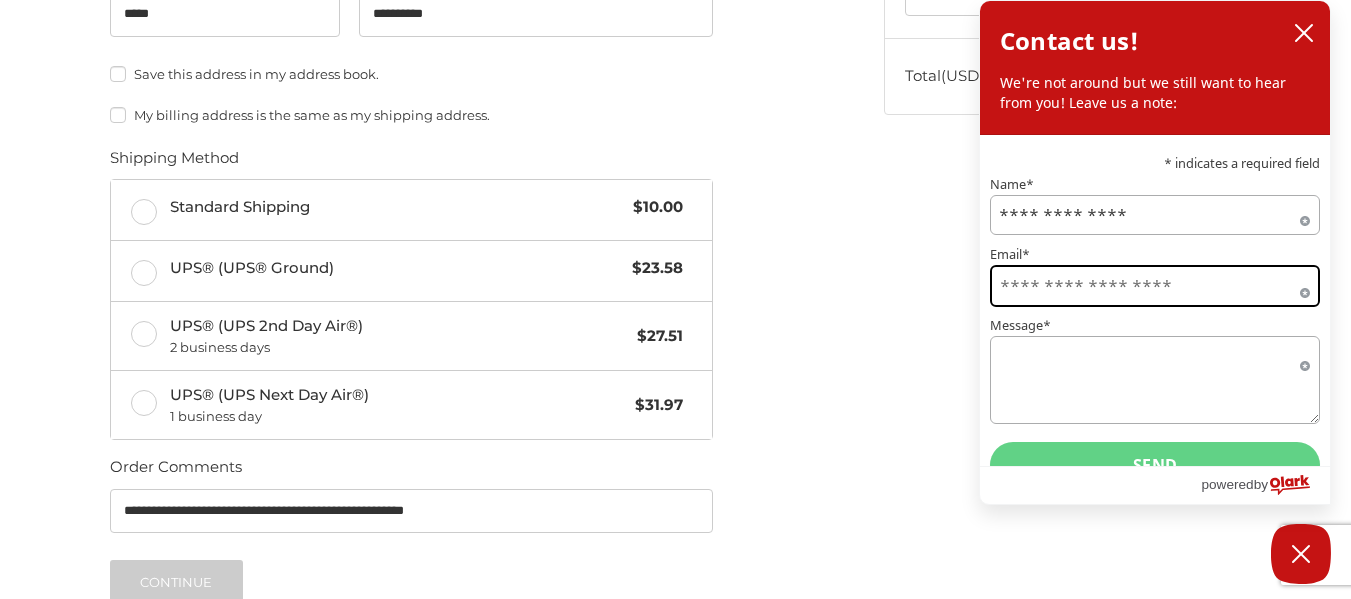 type on "**********" 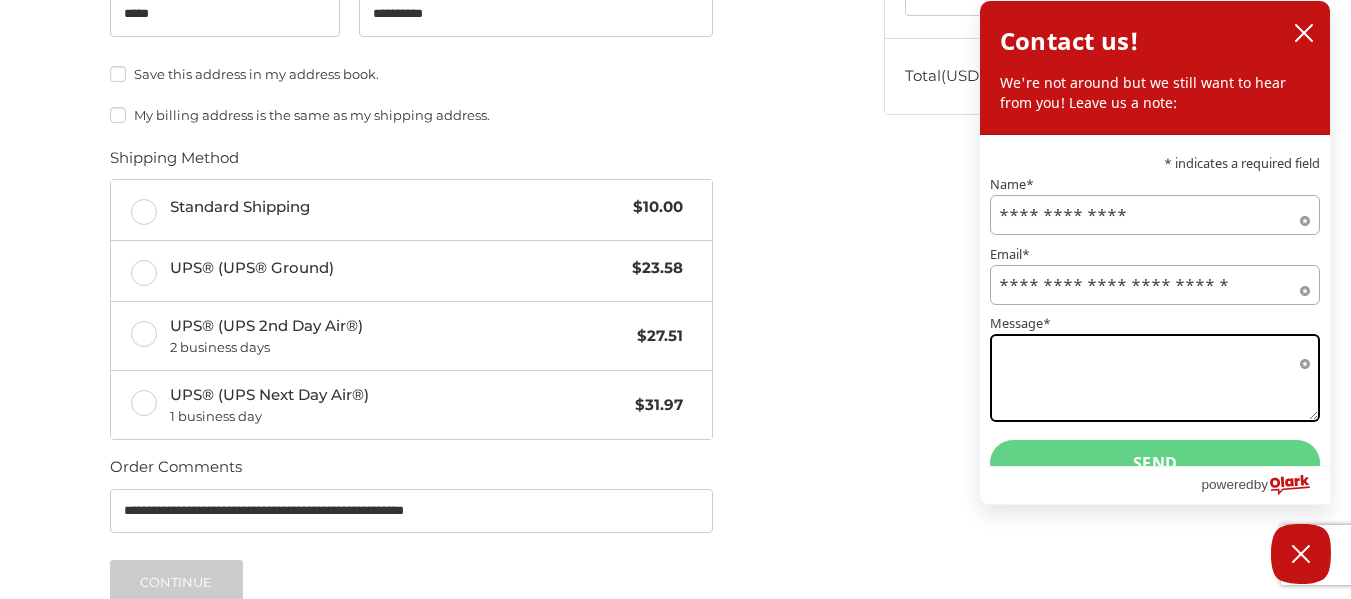 click on "Message*" at bounding box center (1155, 378) 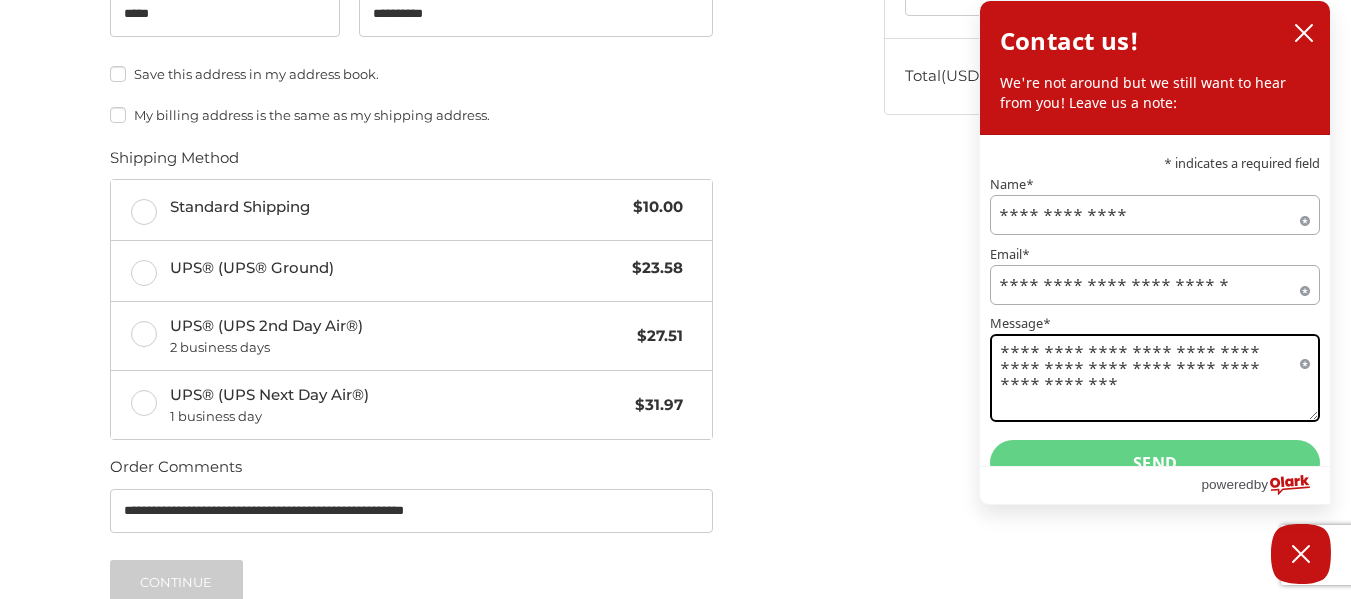 drag, startPoint x: 1156, startPoint y: 381, endPoint x: 1163, endPoint y: 366, distance: 16.552946 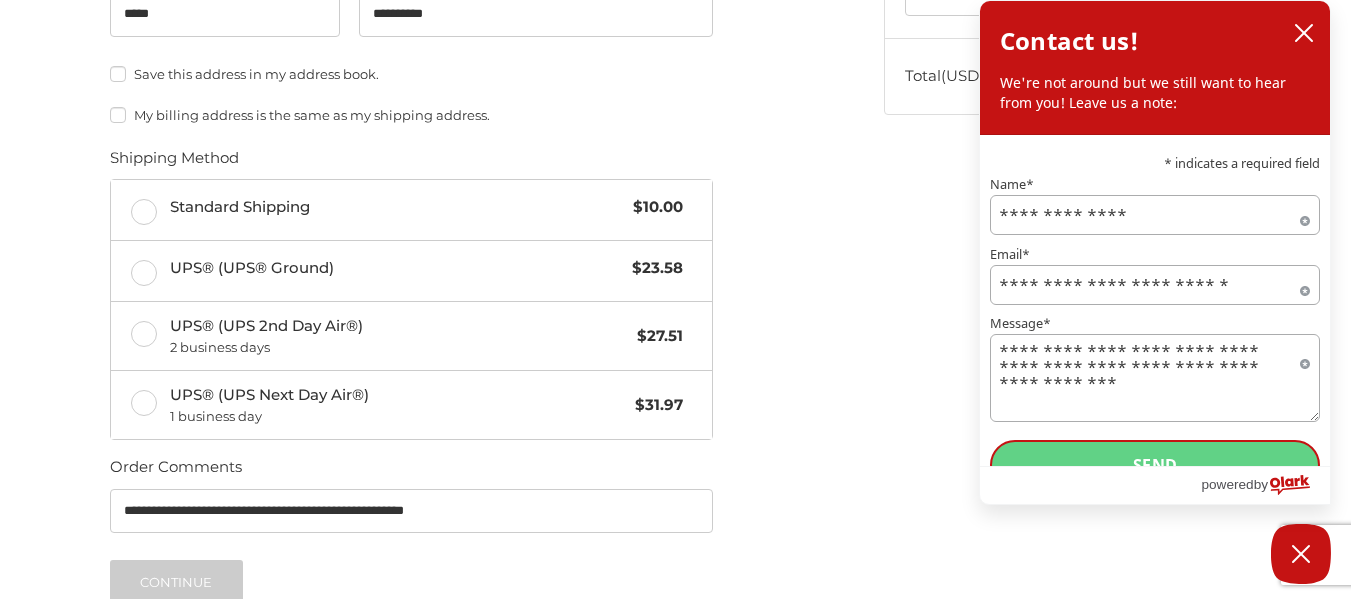 click on "Send" at bounding box center (1155, 465) 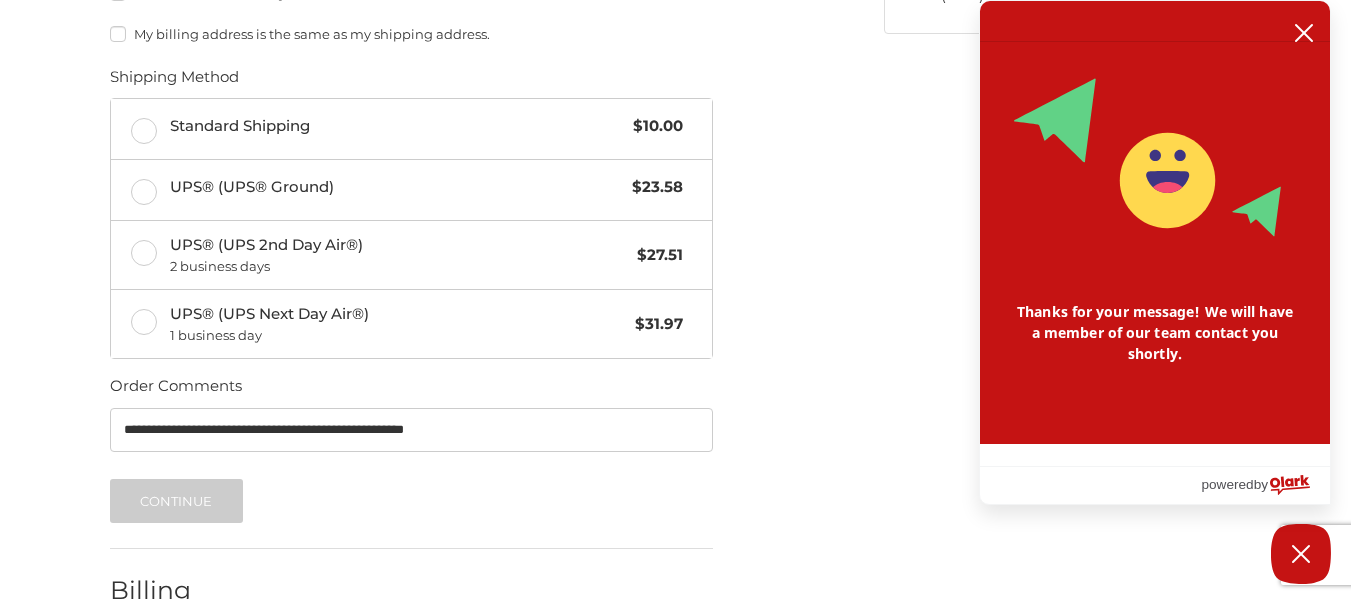 scroll, scrollTop: 1141, scrollLeft: 0, axis: vertical 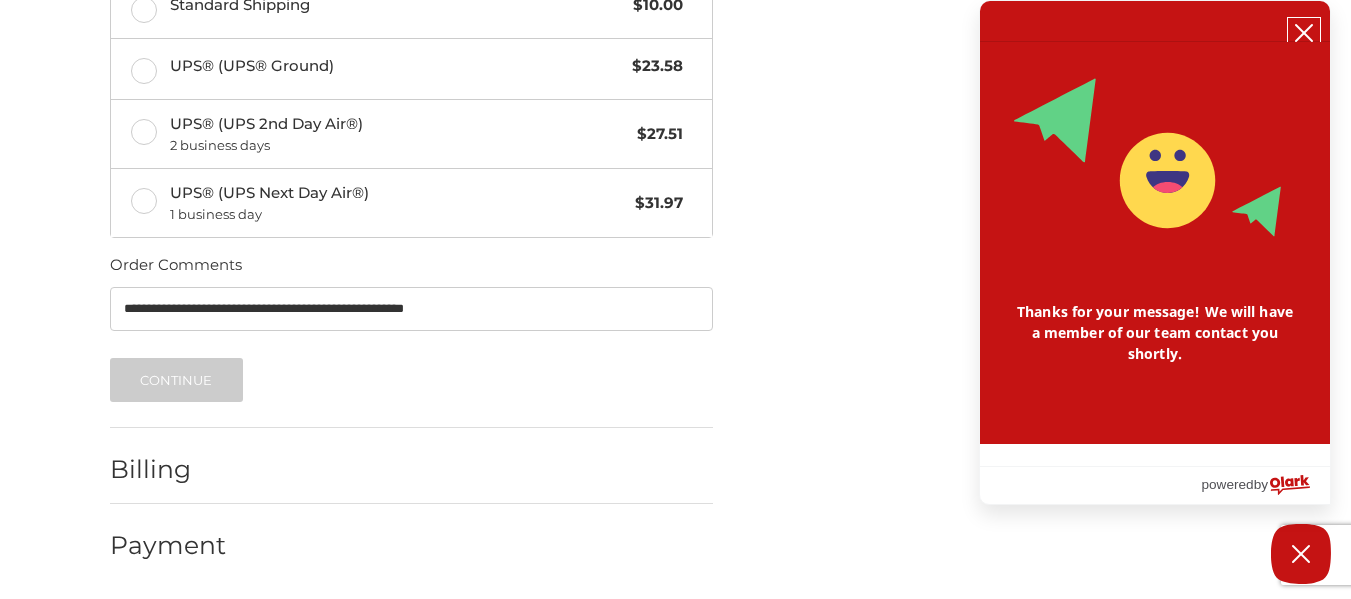click 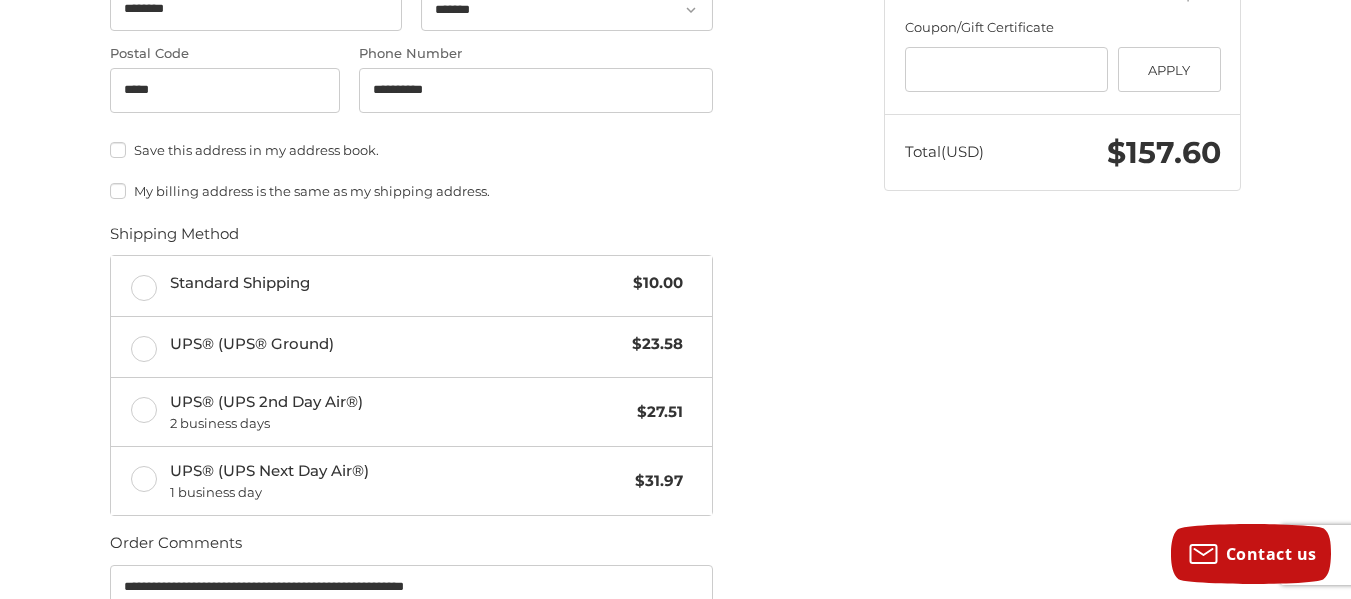 scroll, scrollTop: 860, scrollLeft: 0, axis: vertical 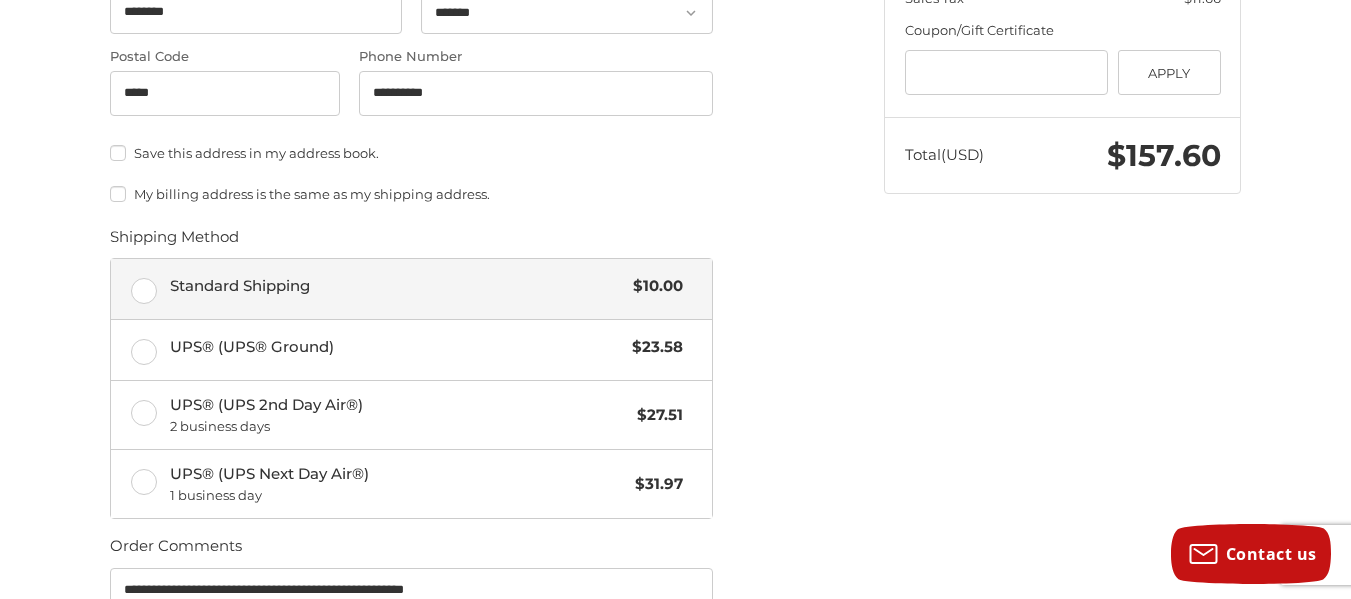 click on "Standard Shipping $10.00" at bounding box center [411, 289] 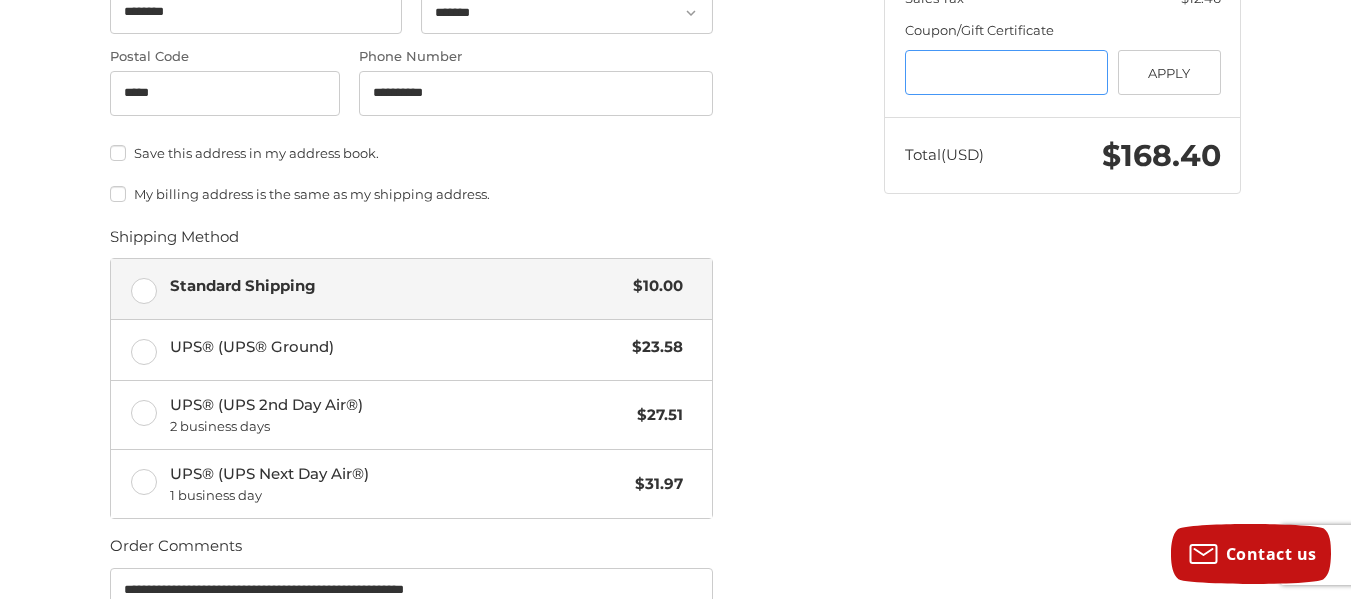 click at bounding box center [1007, 72] 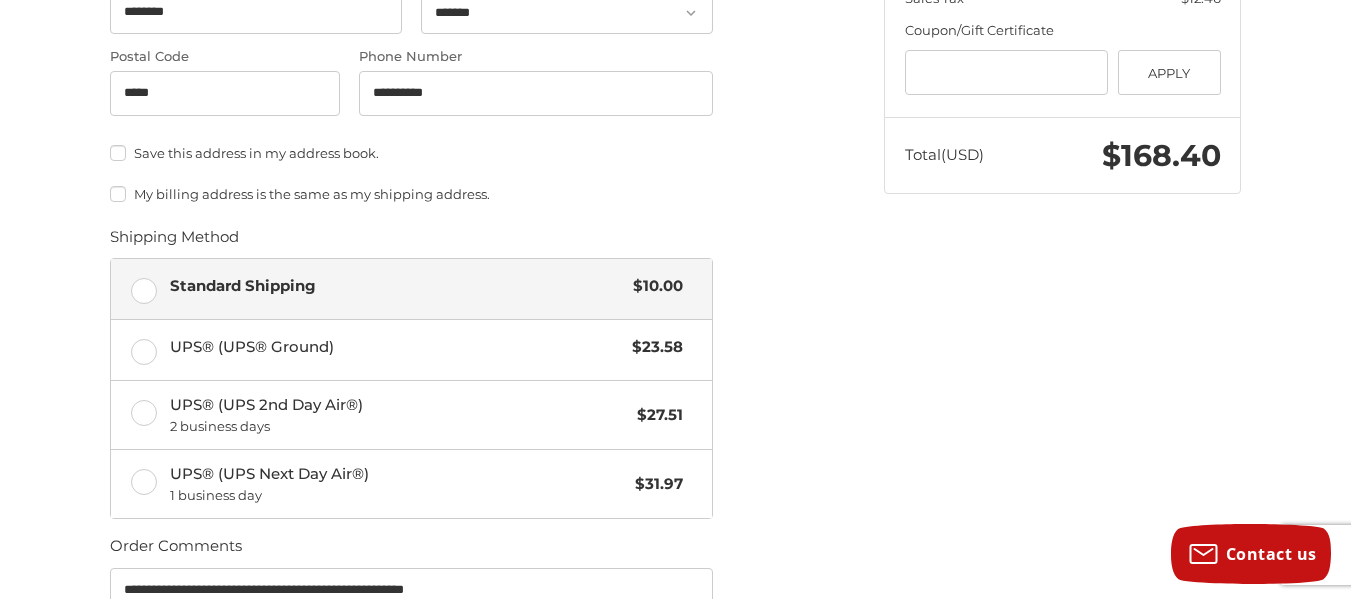drag, startPoint x: 997, startPoint y: 70, endPoint x: 736, endPoint y: 205, distance: 293.8469 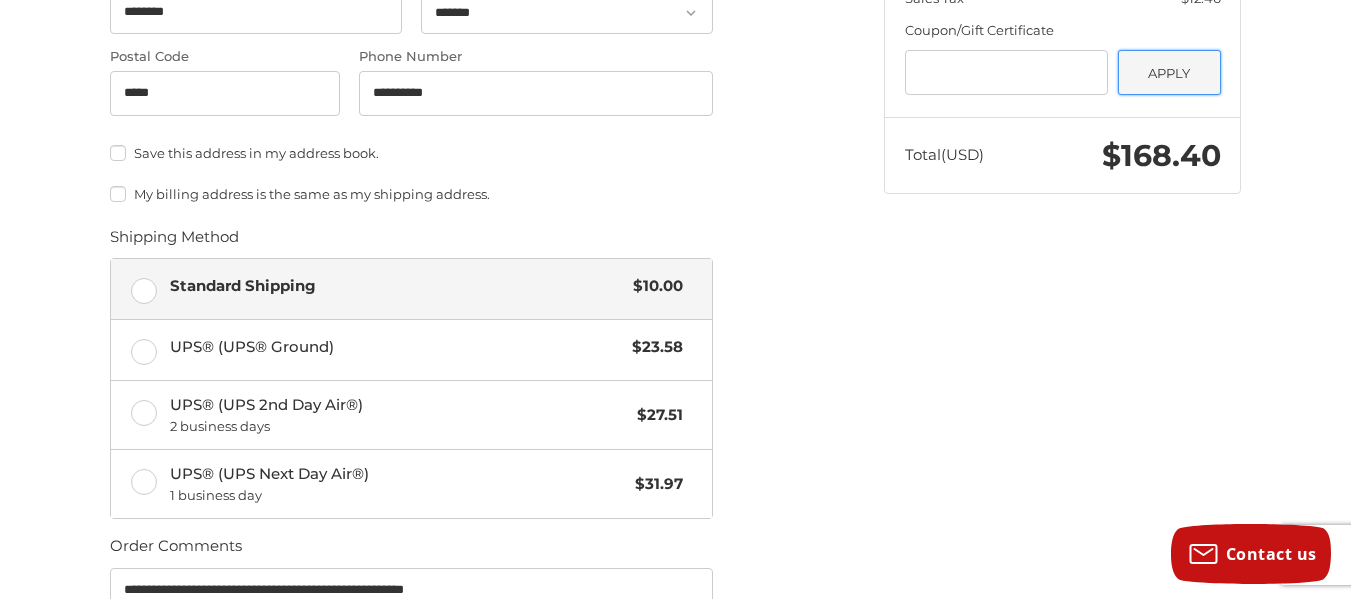 click on "Apply" at bounding box center [1169, 72] 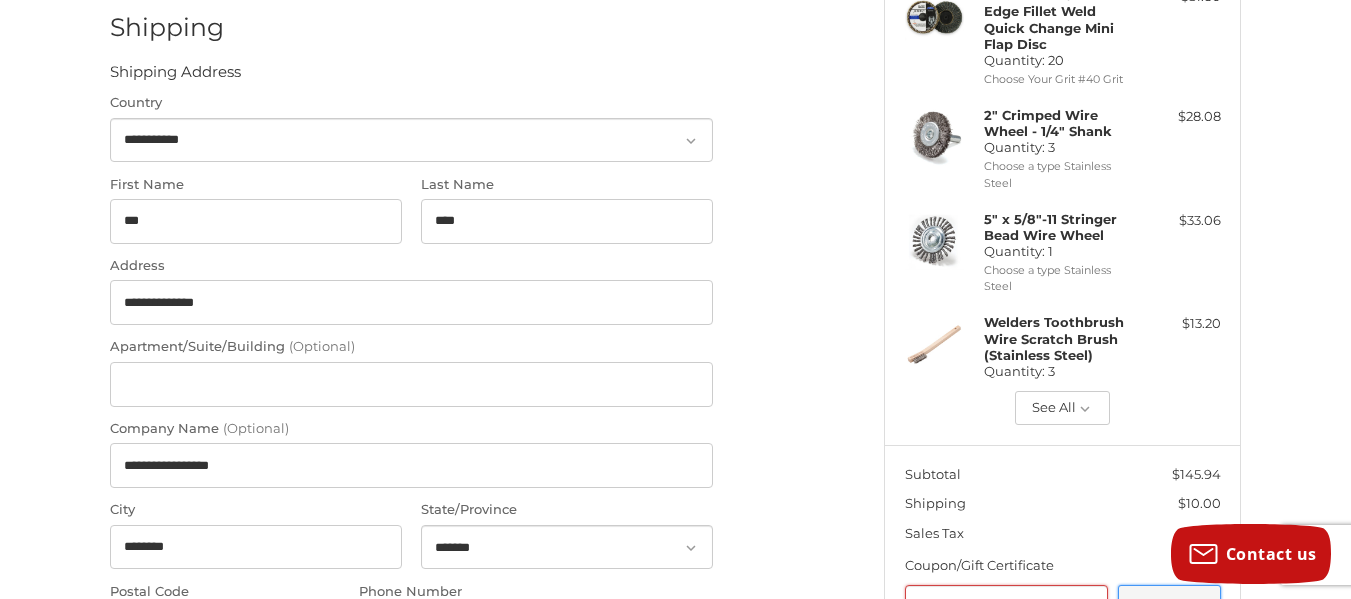 scroll, scrollTop: 368, scrollLeft: 0, axis: vertical 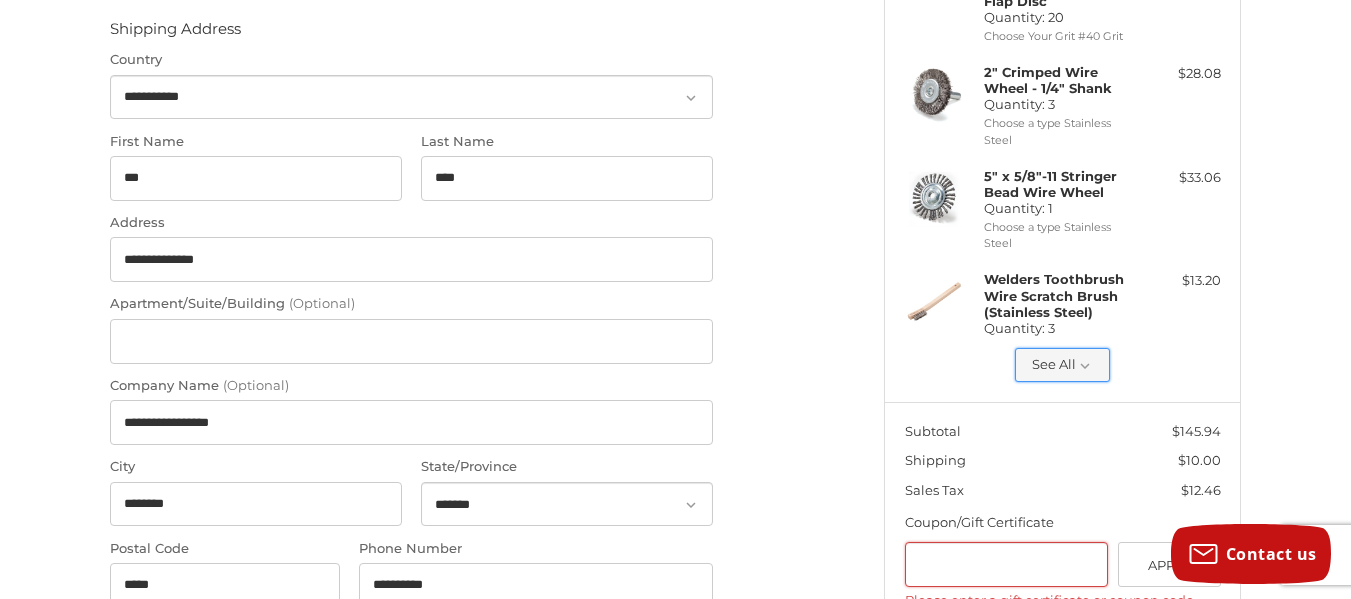 click 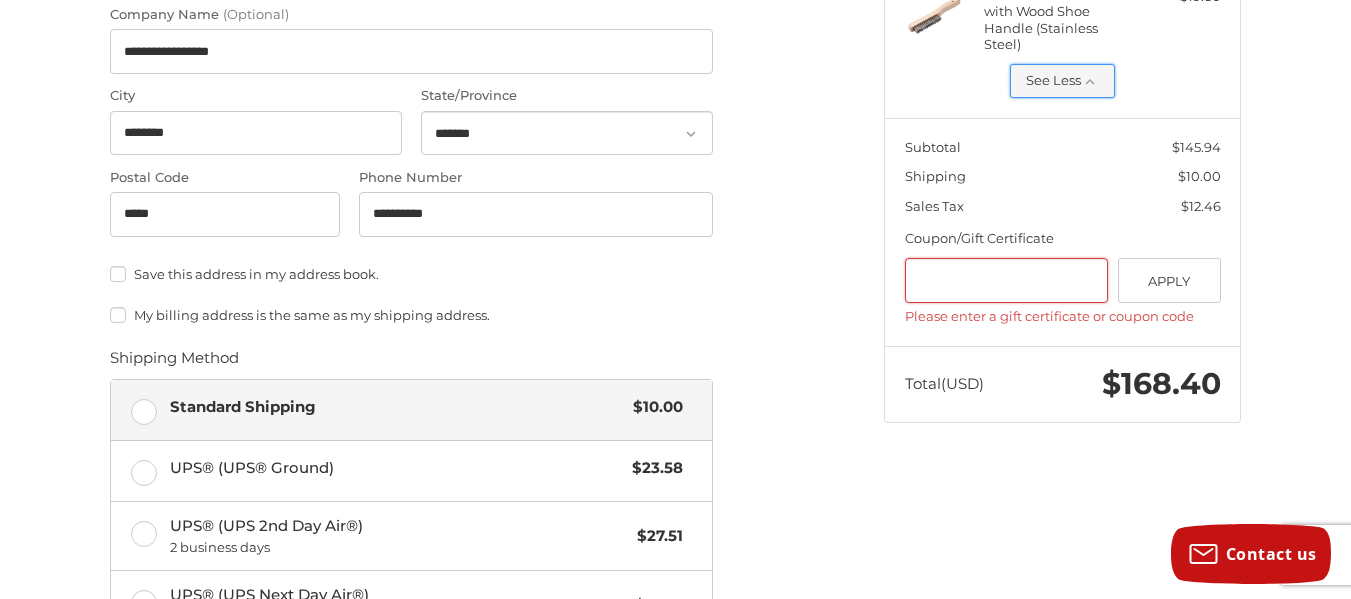 scroll, scrollTop: 770, scrollLeft: 0, axis: vertical 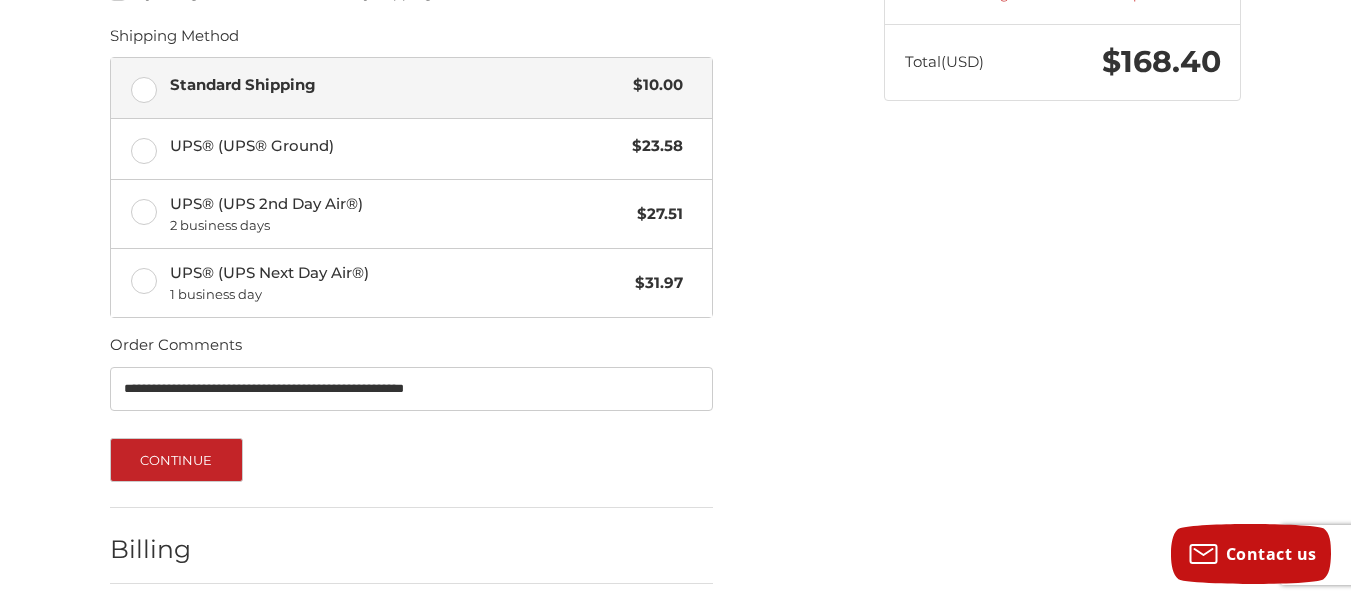 drag, startPoint x: 1354, startPoint y: 233, endPoint x: 1281, endPoint y: 457, distance: 235.59499 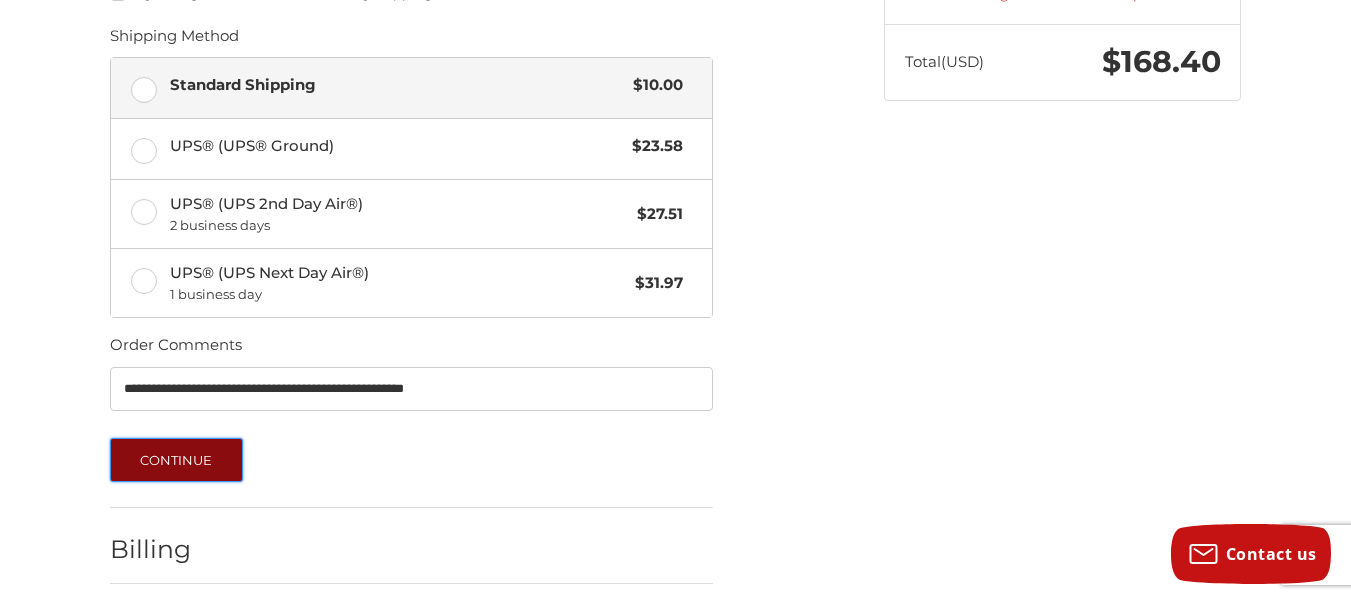 click on "Continue" at bounding box center (176, 460) 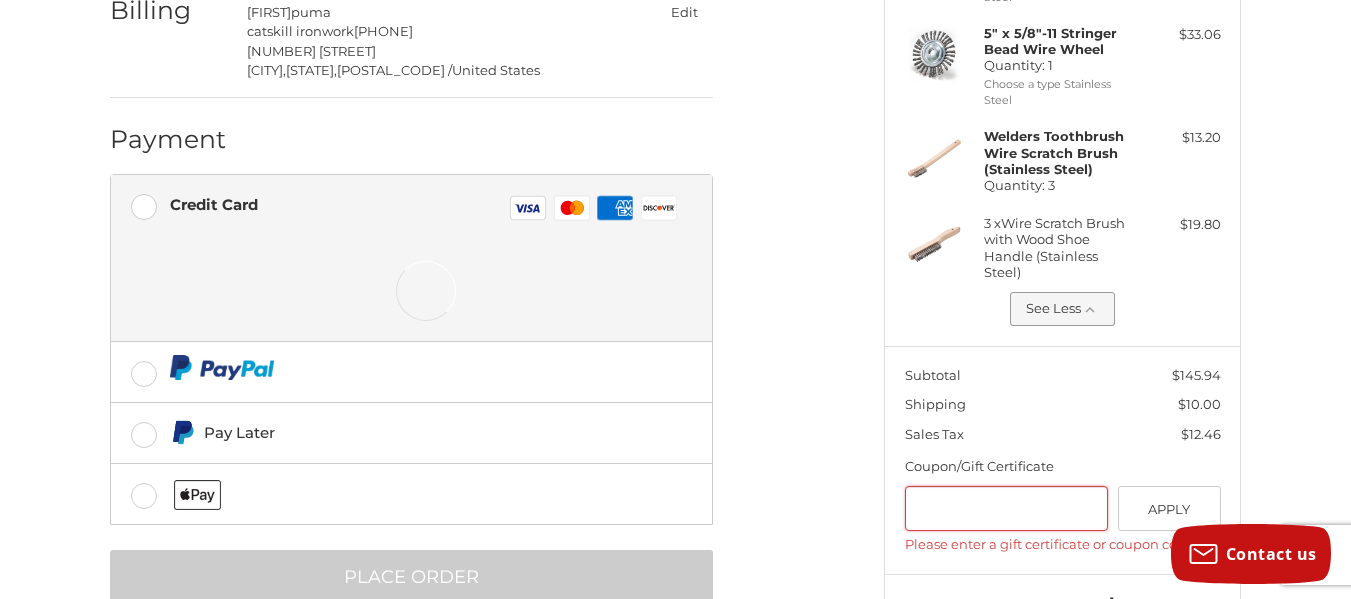 scroll, scrollTop: 489, scrollLeft: 0, axis: vertical 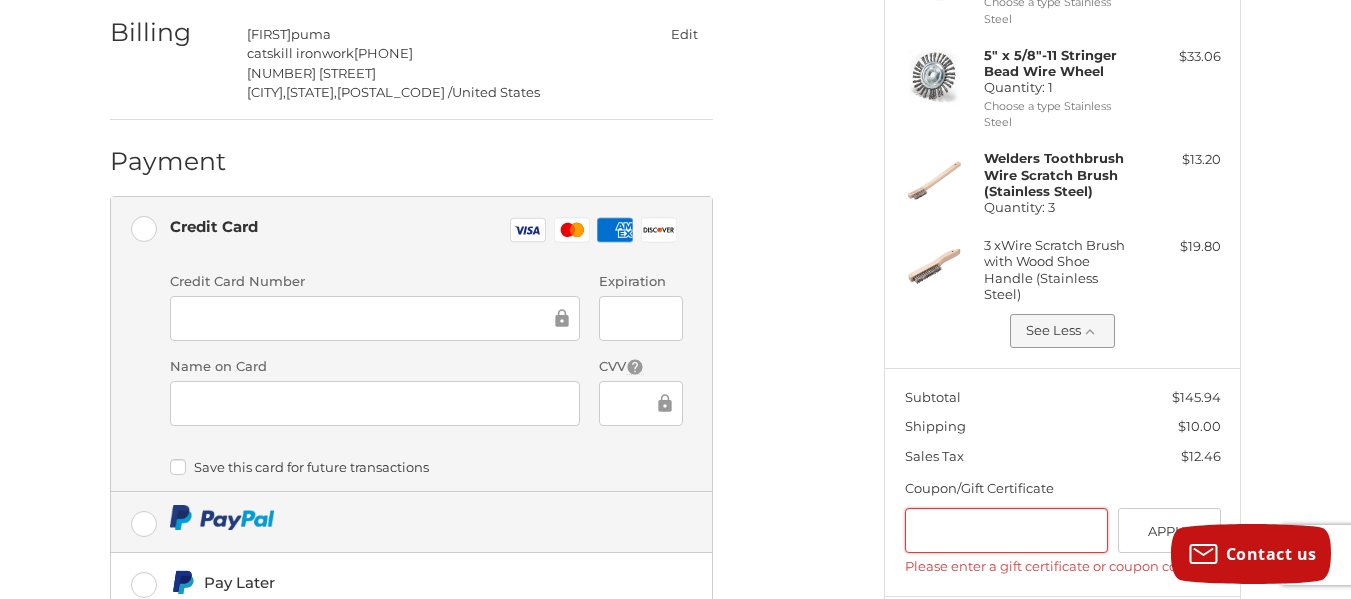 click at bounding box center (411, 522) 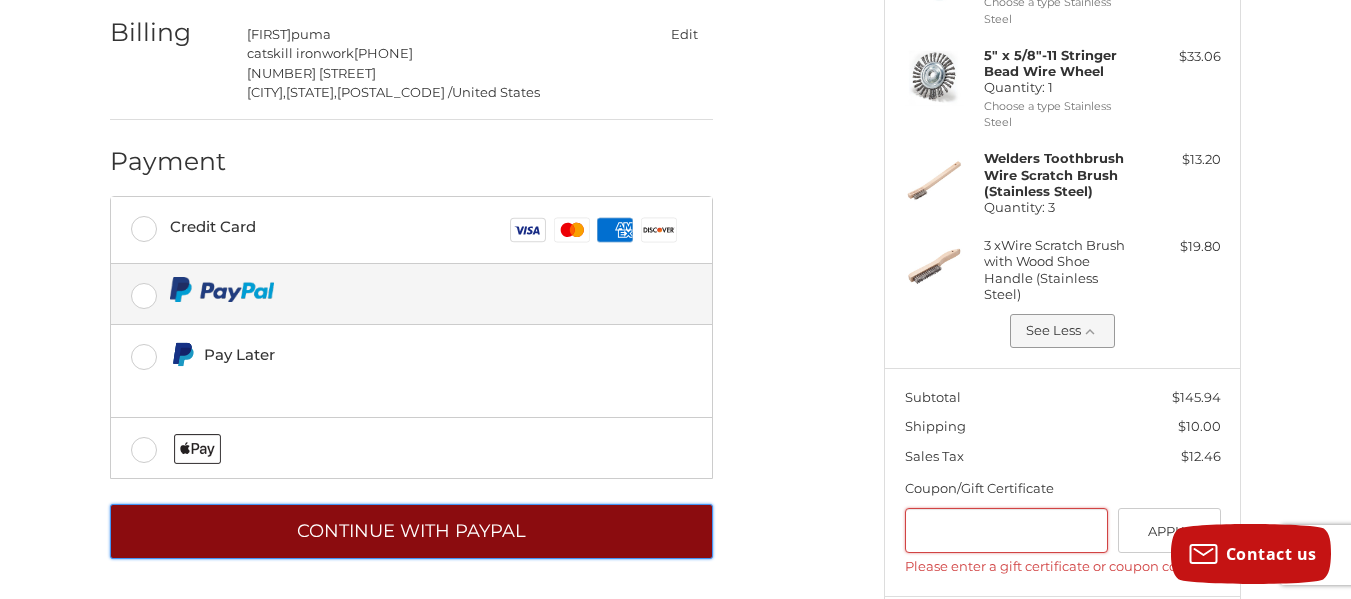 click on "Continue with PayPal" at bounding box center (411, 531) 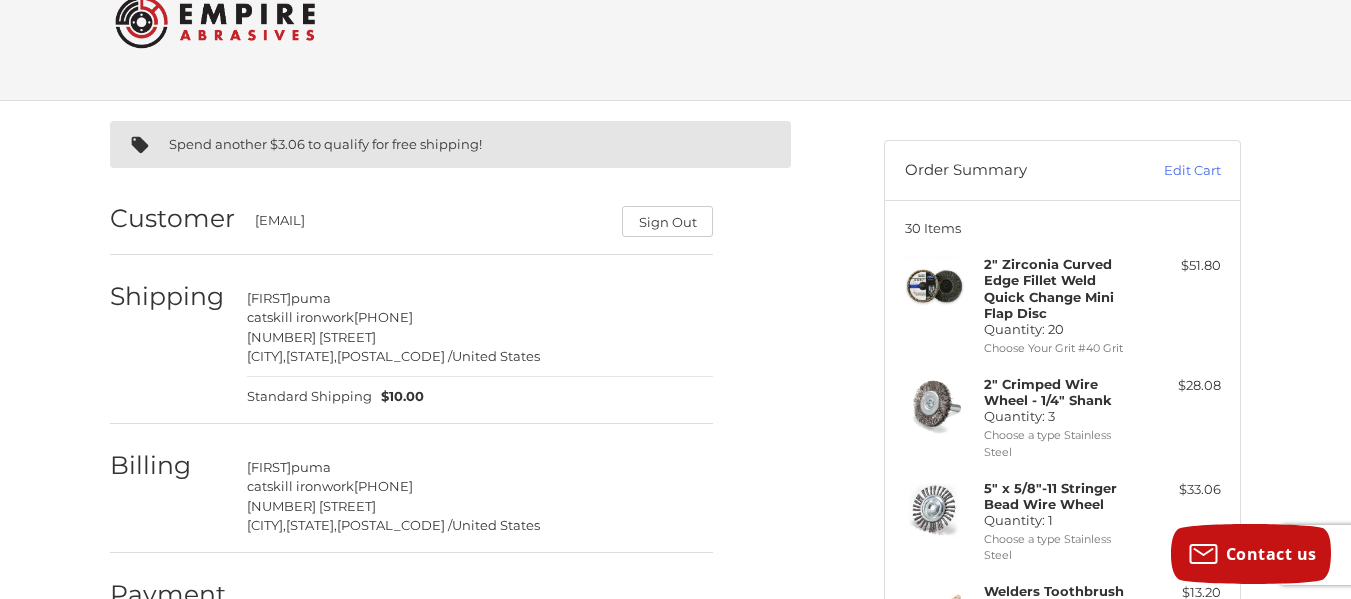 scroll, scrollTop: 0, scrollLeft: 0, axis: both 